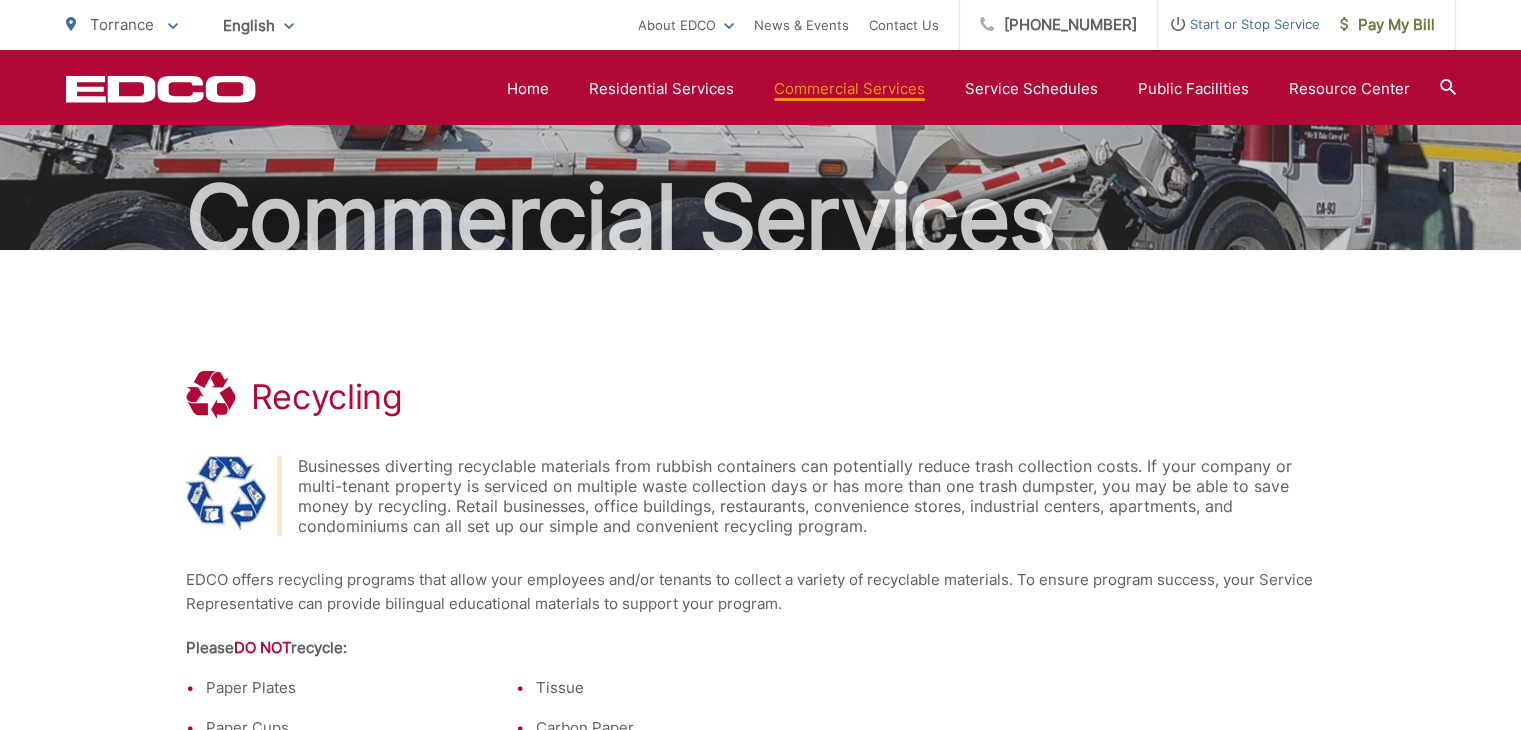 scroll, scrollTop: 0, scrollLeft: 0, axis: both 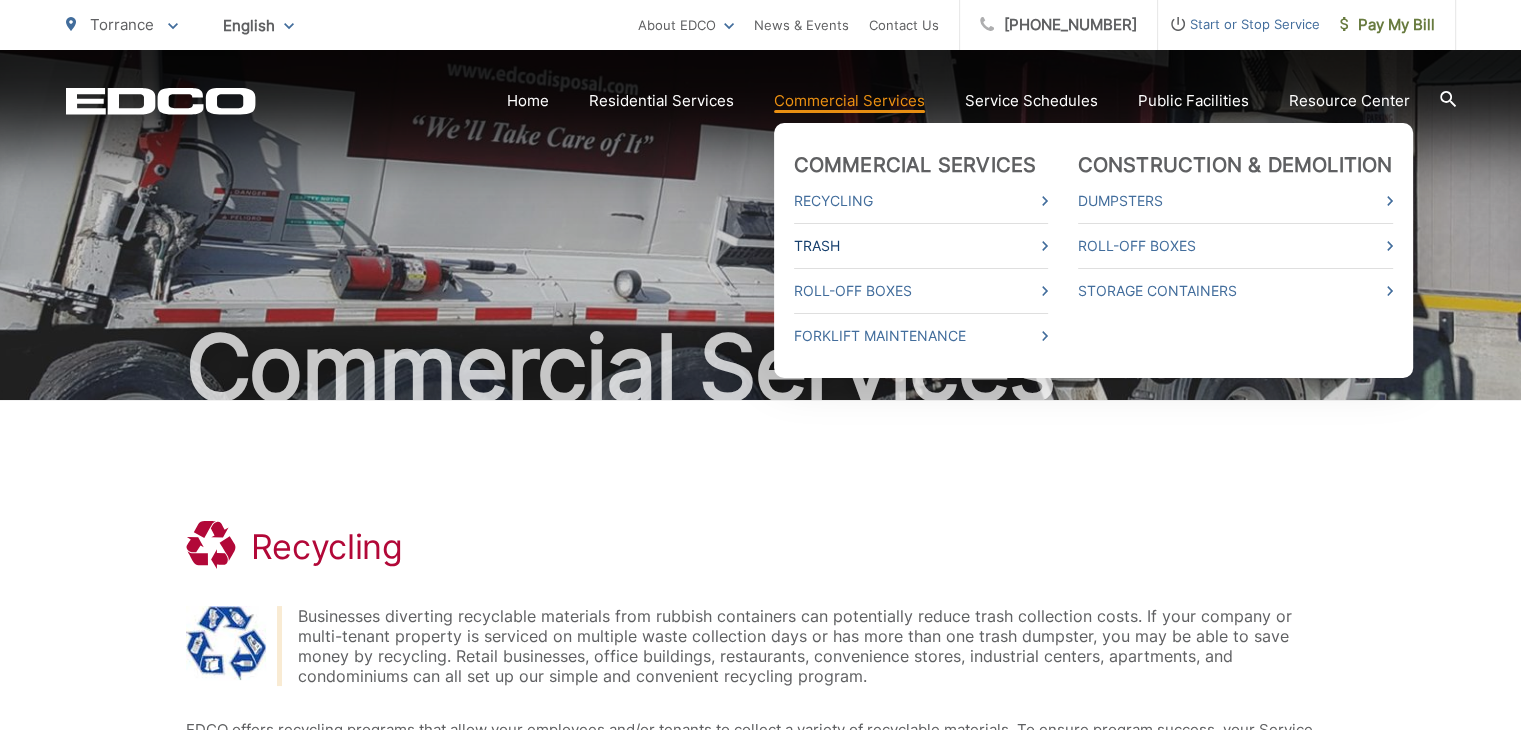 click on "Trash" at bounding box center (921, 246) 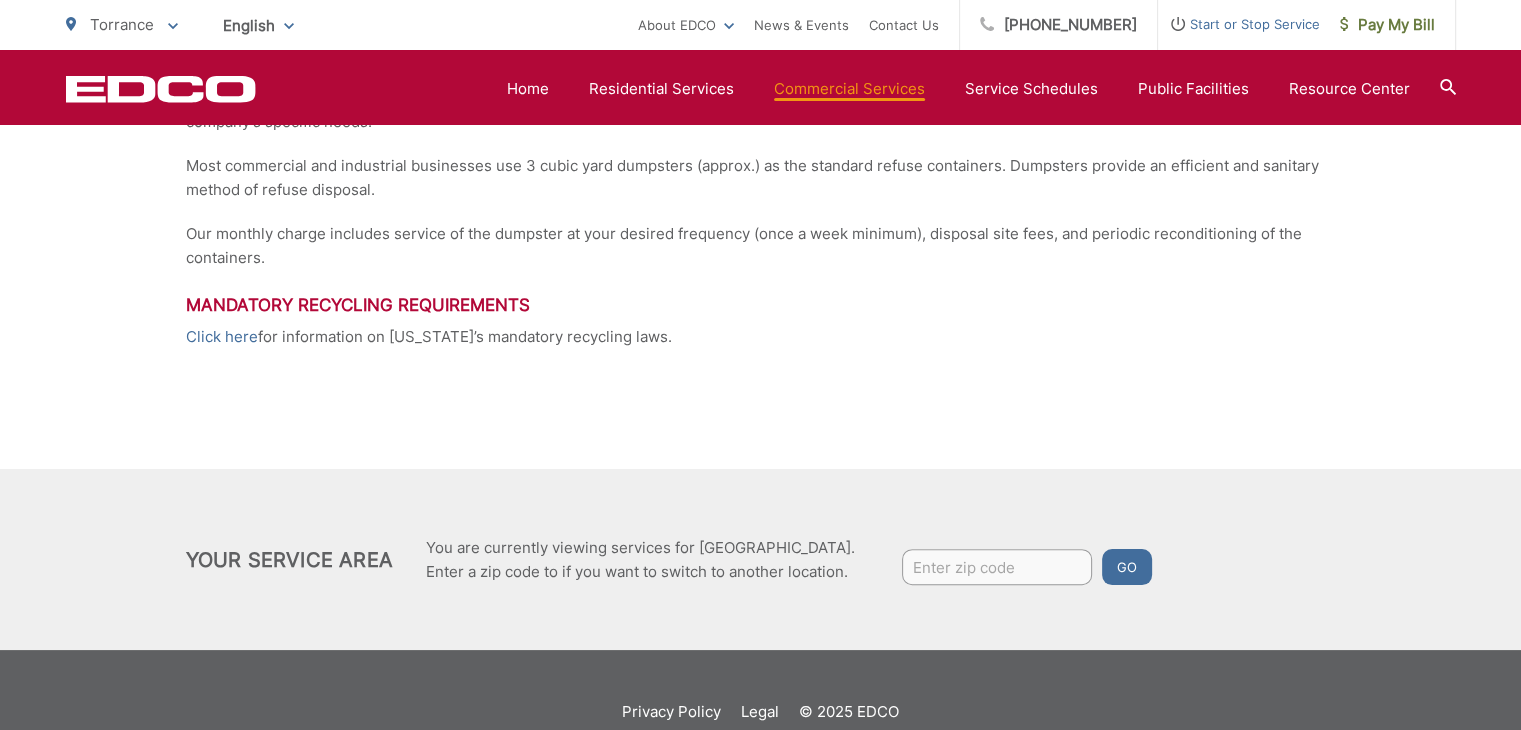 scroll, scrollTop: 547, scrollLeft: 0, axis: vertical 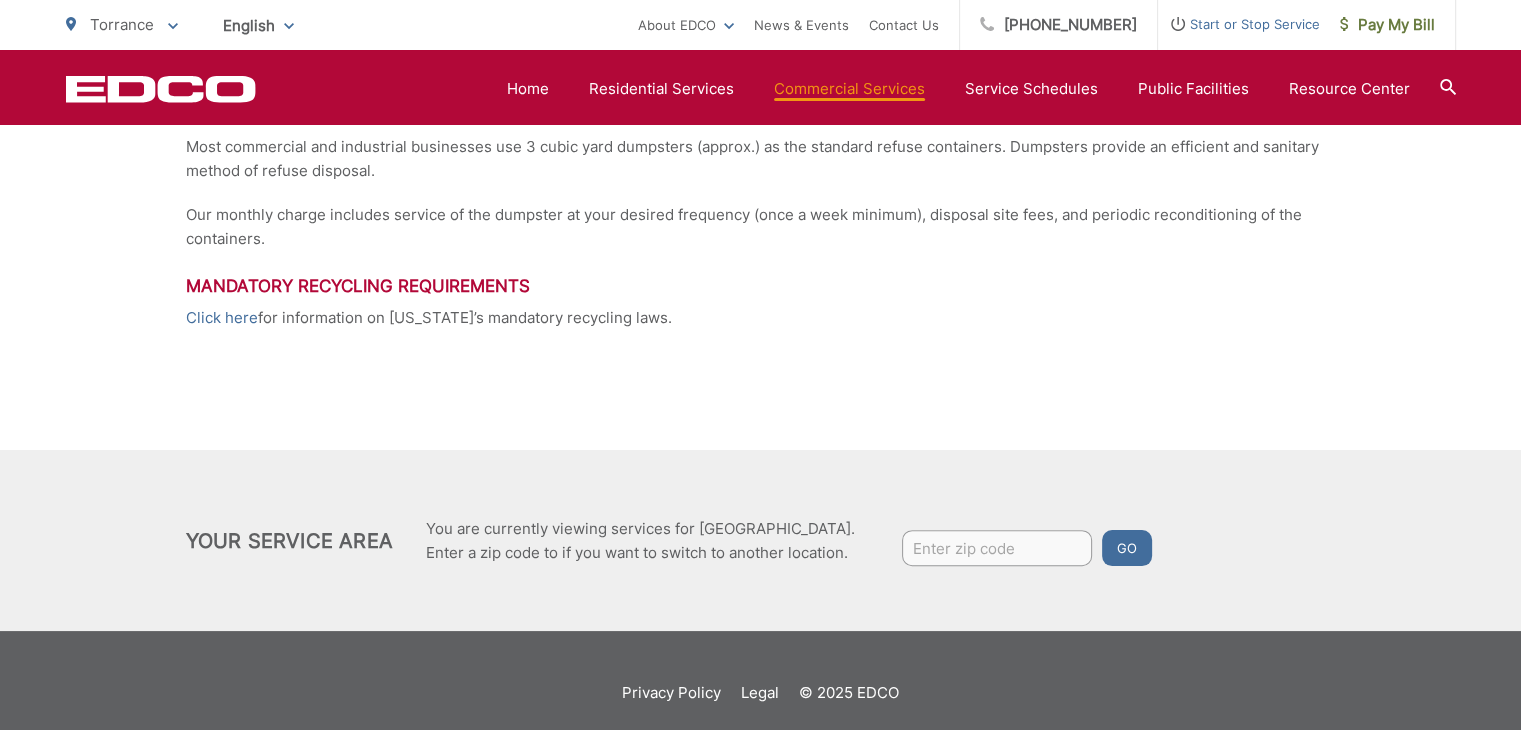 click at bounding box center (997, 548) 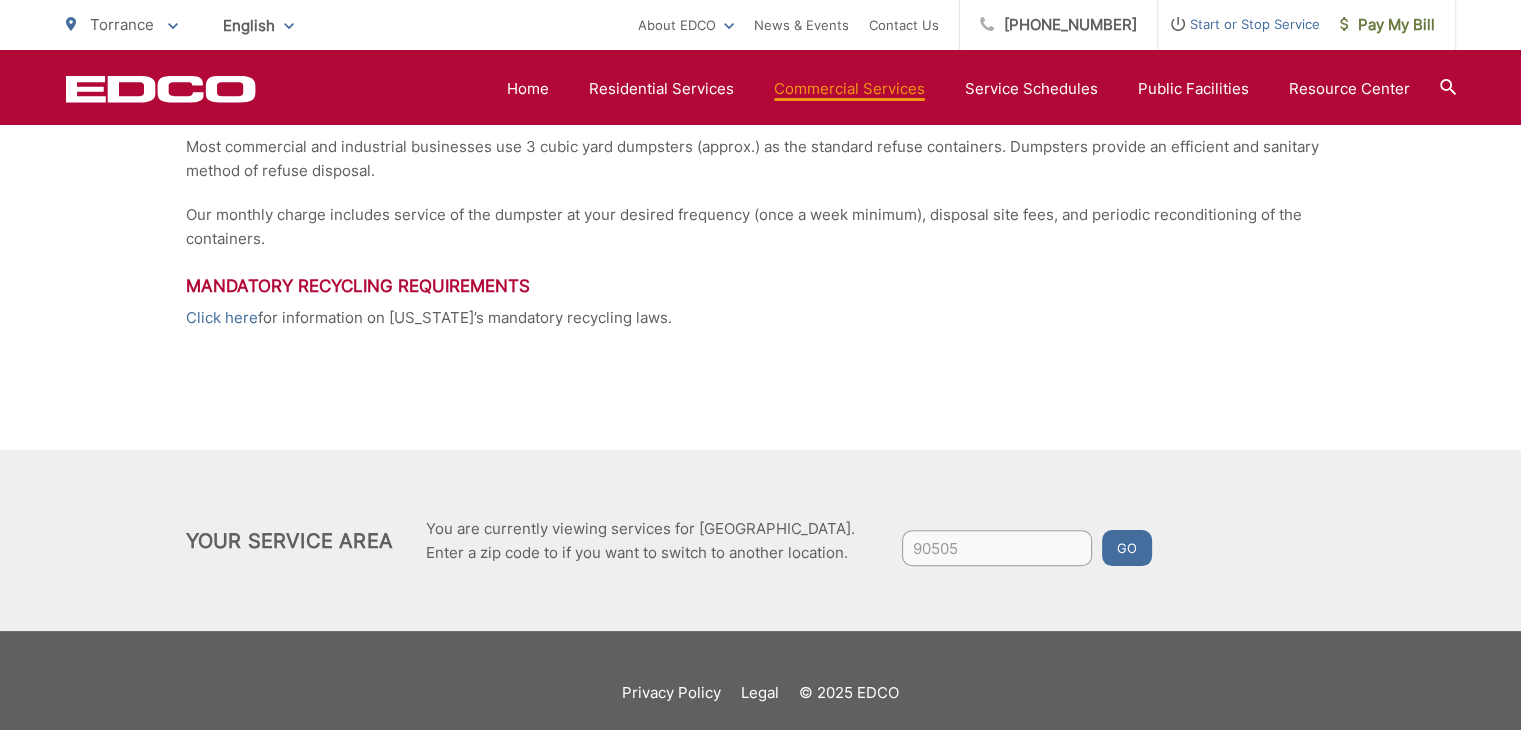 type on "90505" 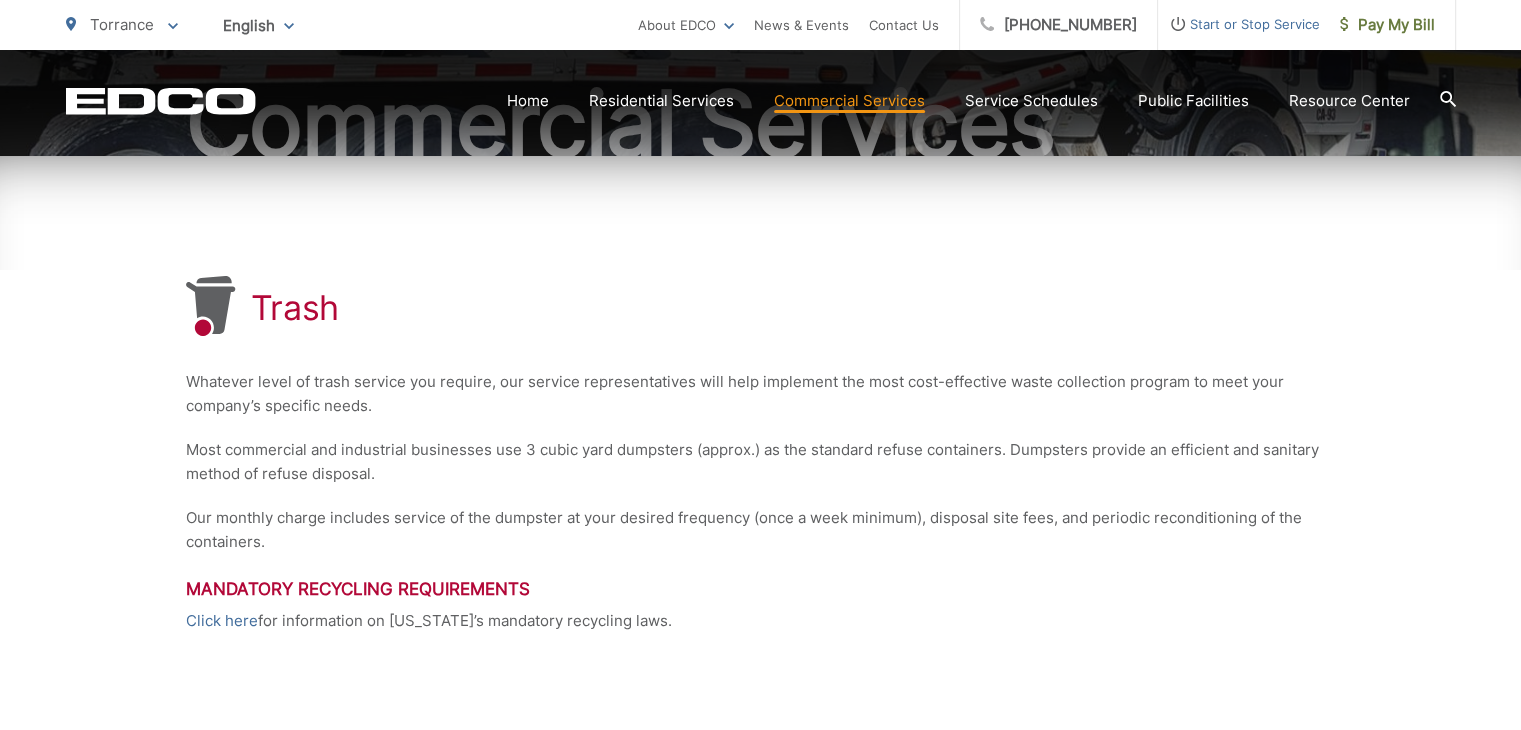 scroll, scrollTop: 0, scrollLeft: 0, axis: both 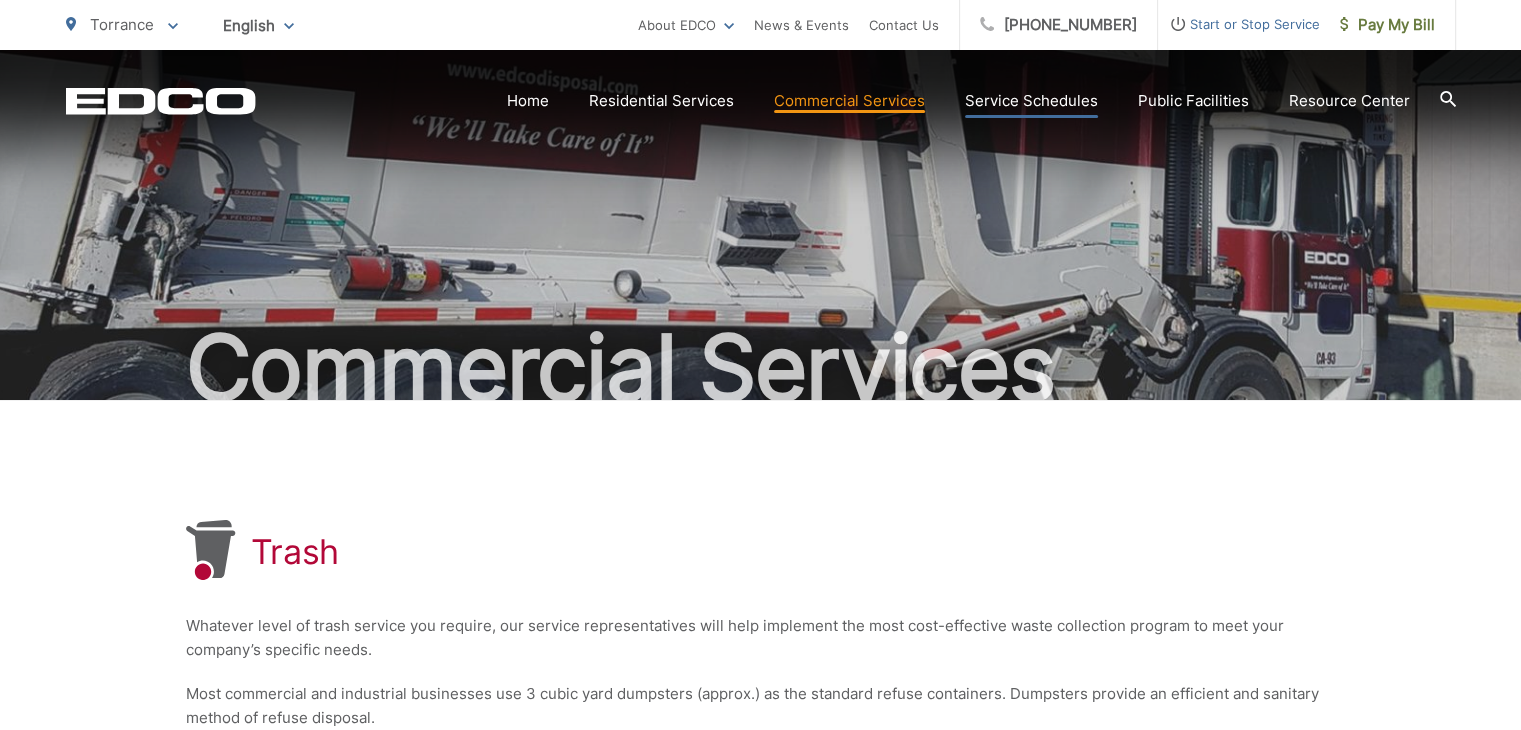 click on "Service Schedules" at bounding box center [1031, 101] 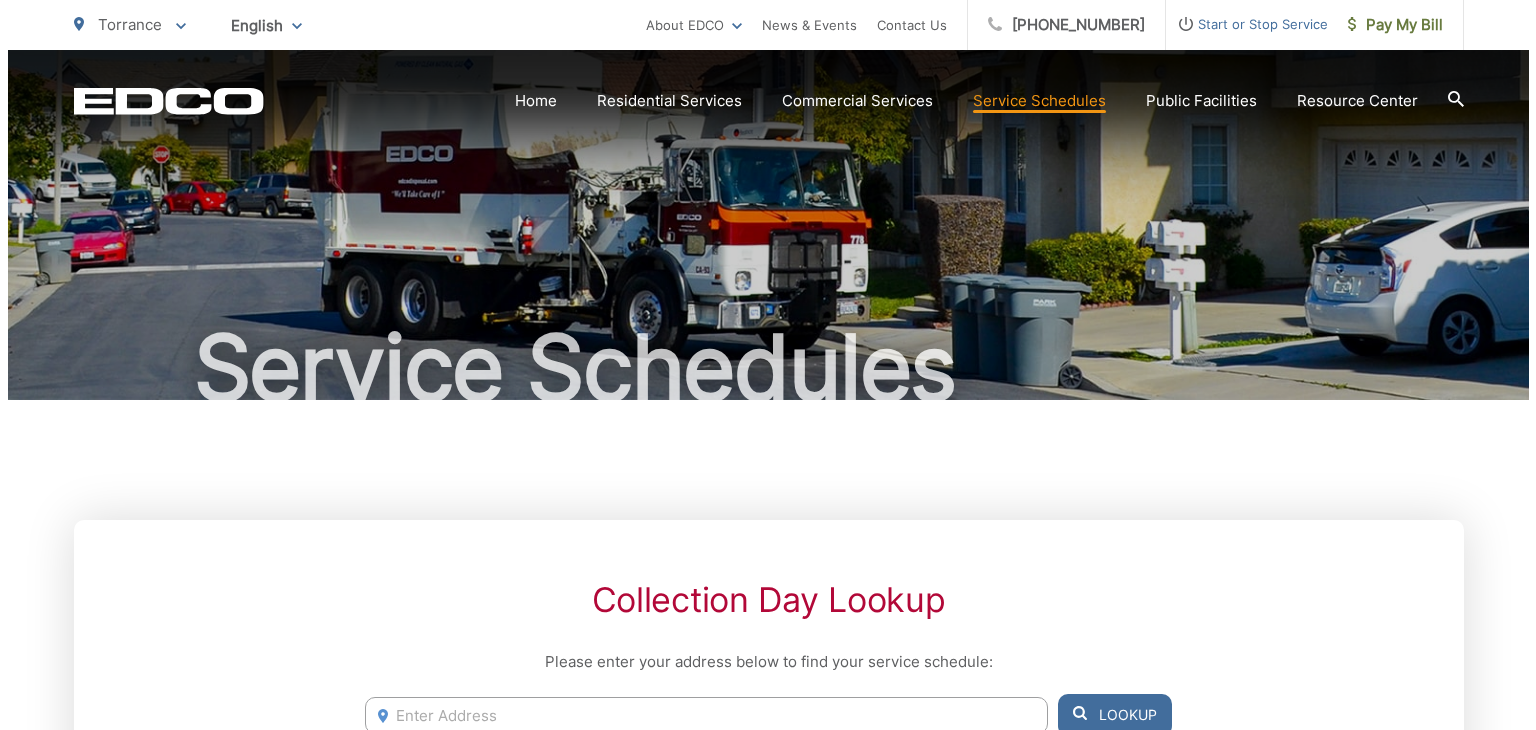 scroll, scrollTop: 0, scrollLeft: 0, axis: both 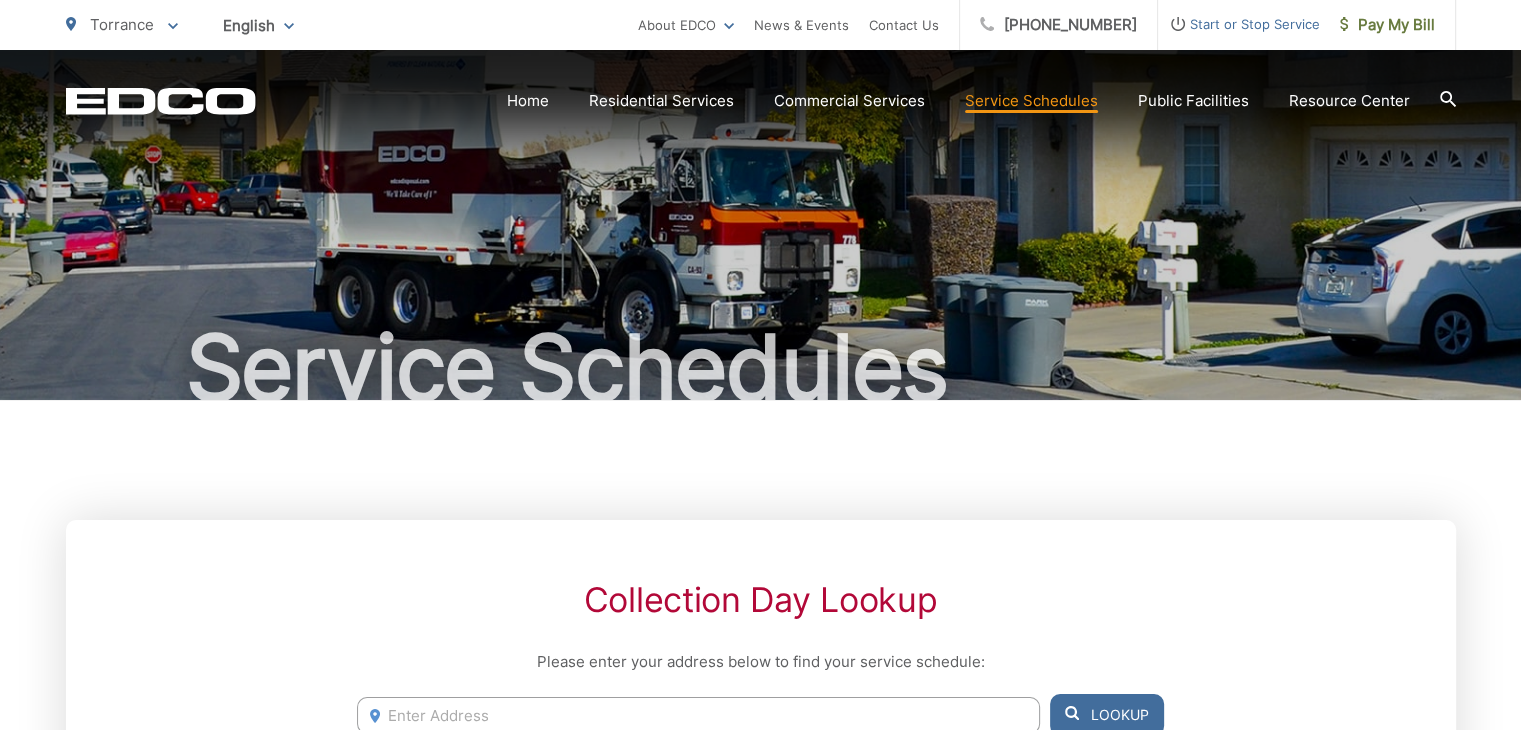 click on "Start or Stop Service" at bounding box center (1239, 24) 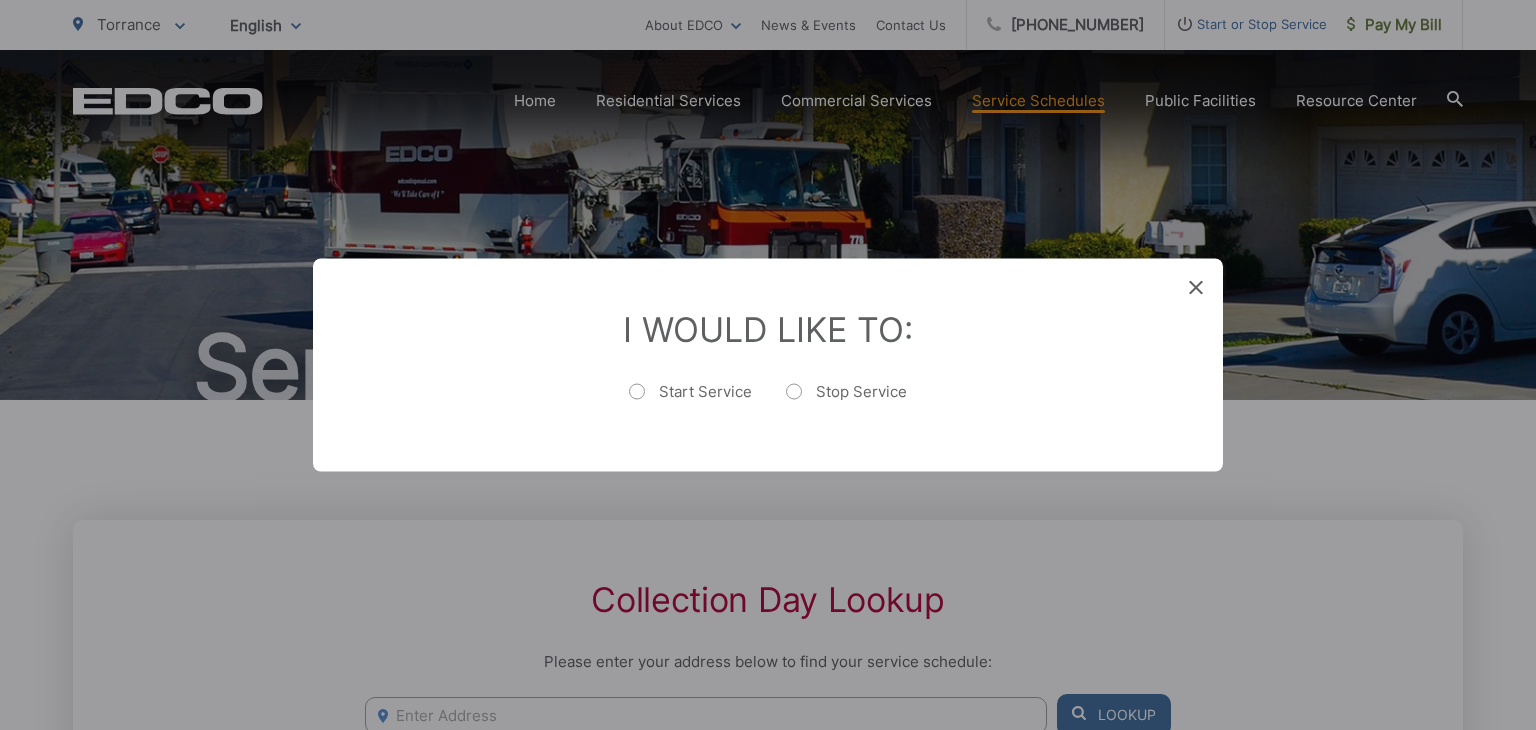 click on "Start Service" at bounding box center (690, 402) 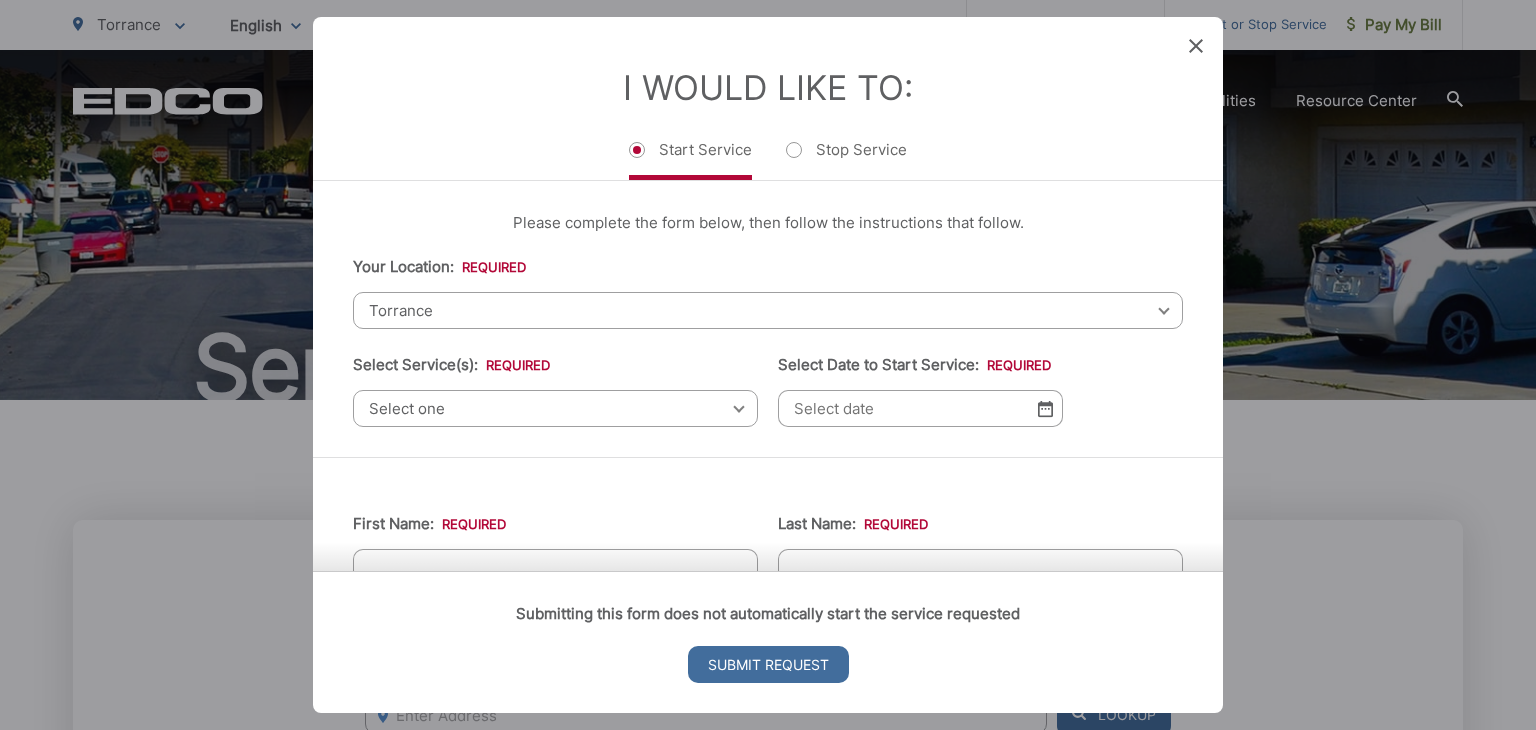 click on "Select one" at bounding box center (555, 408) 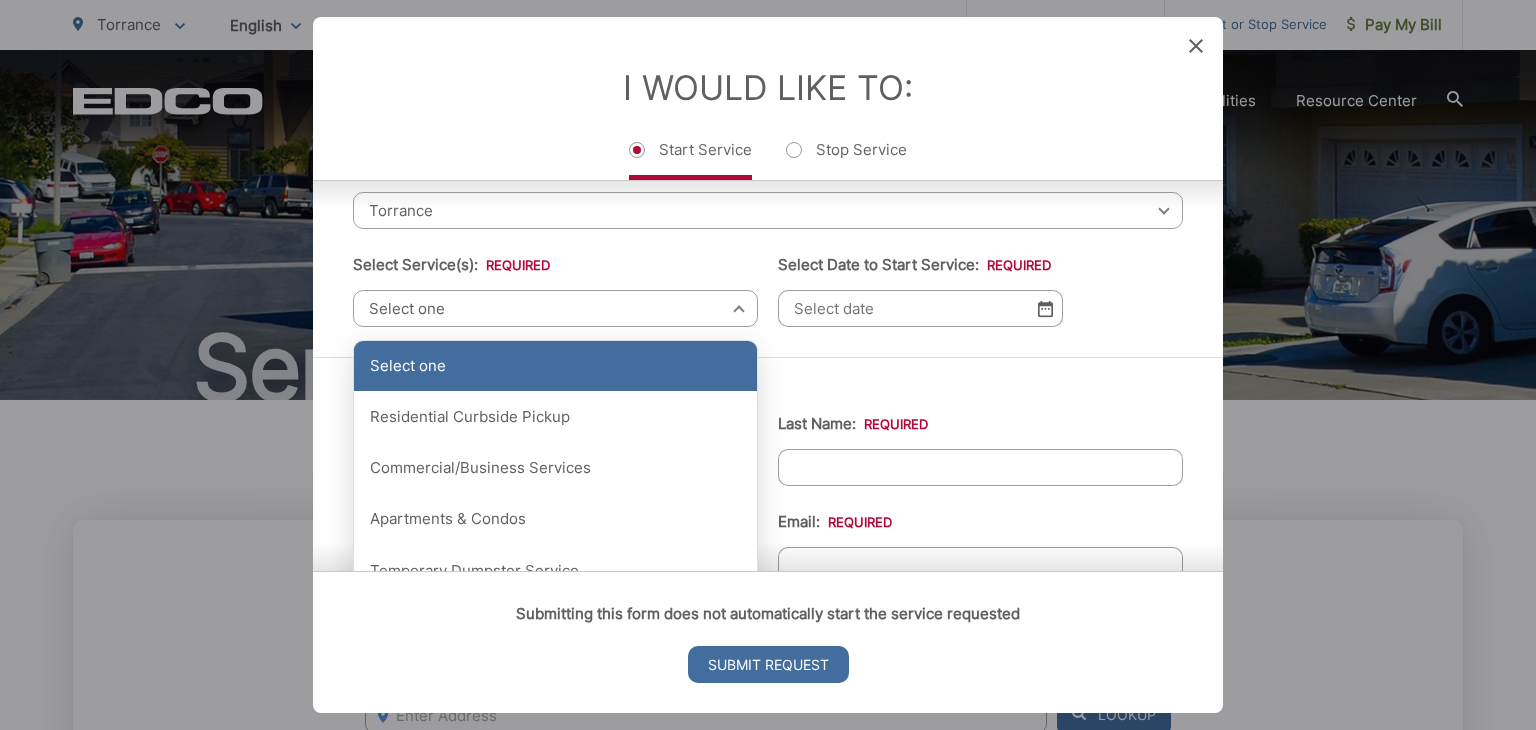 scroll, scrollTop: 123, scrollLeft: 0, axis: vertical 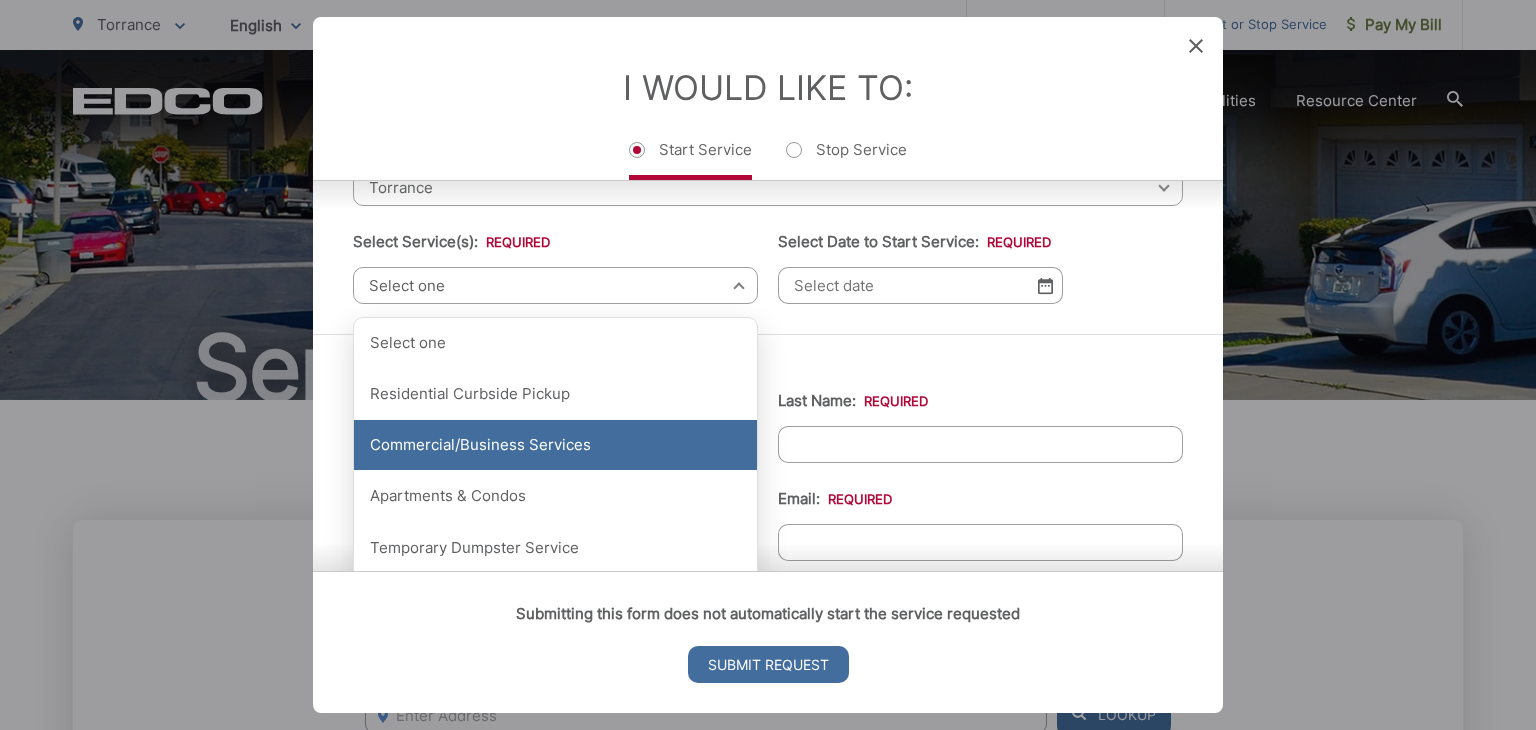 click on "Commercial/Business Services" at bounding box center [555, 445] 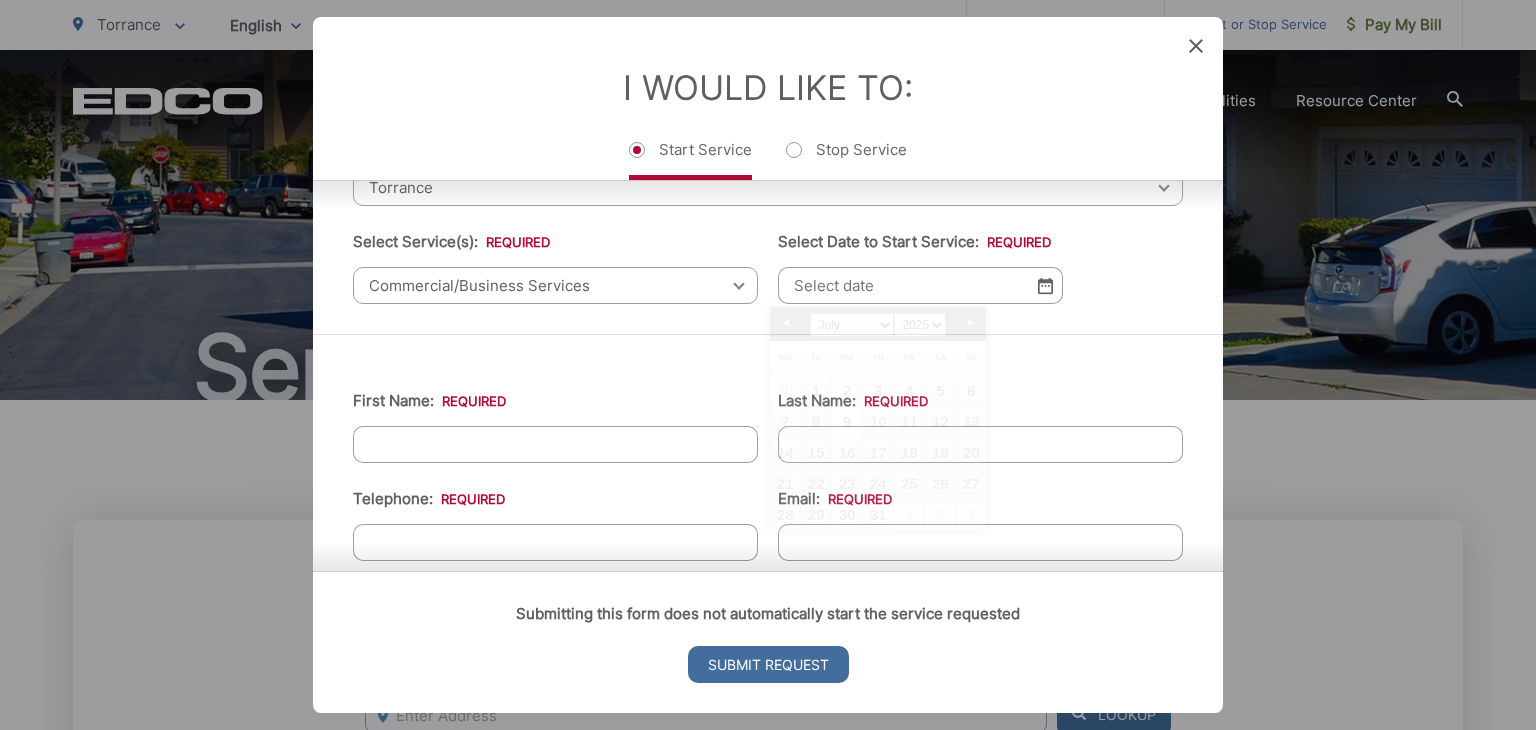 click on "Select Date to Start Service: *" at bounding box center (920, 285) 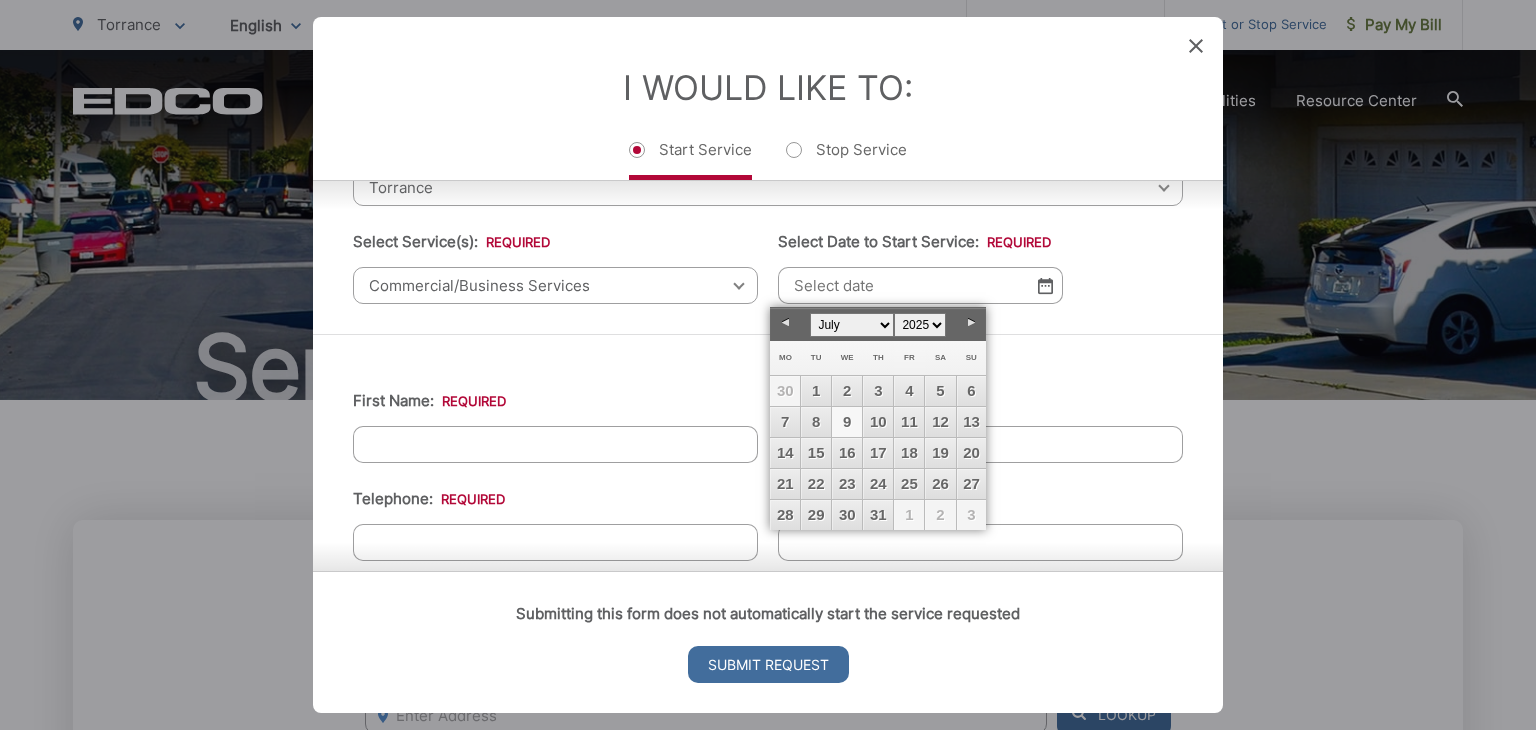 click on "9" at bounding box center (847, 422) 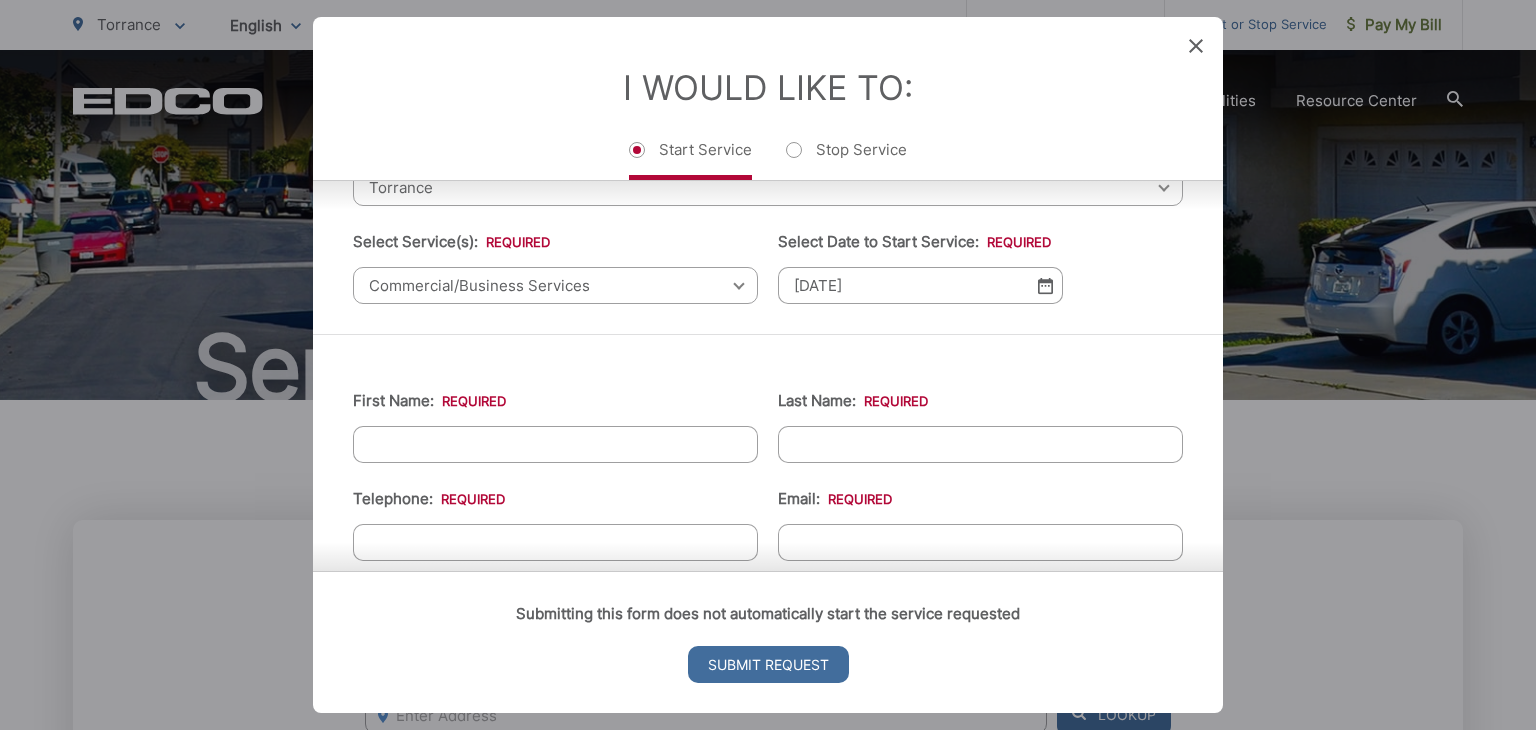click on "First Name: * Last Name: * Telephone: * Email: *
Service Address 1: * Service Address 2: City: * Zip Code: * Billing Address: * Forwarding Address: * City: * Zip Code: * State: * Comments:" at bounding box center [768, 802] 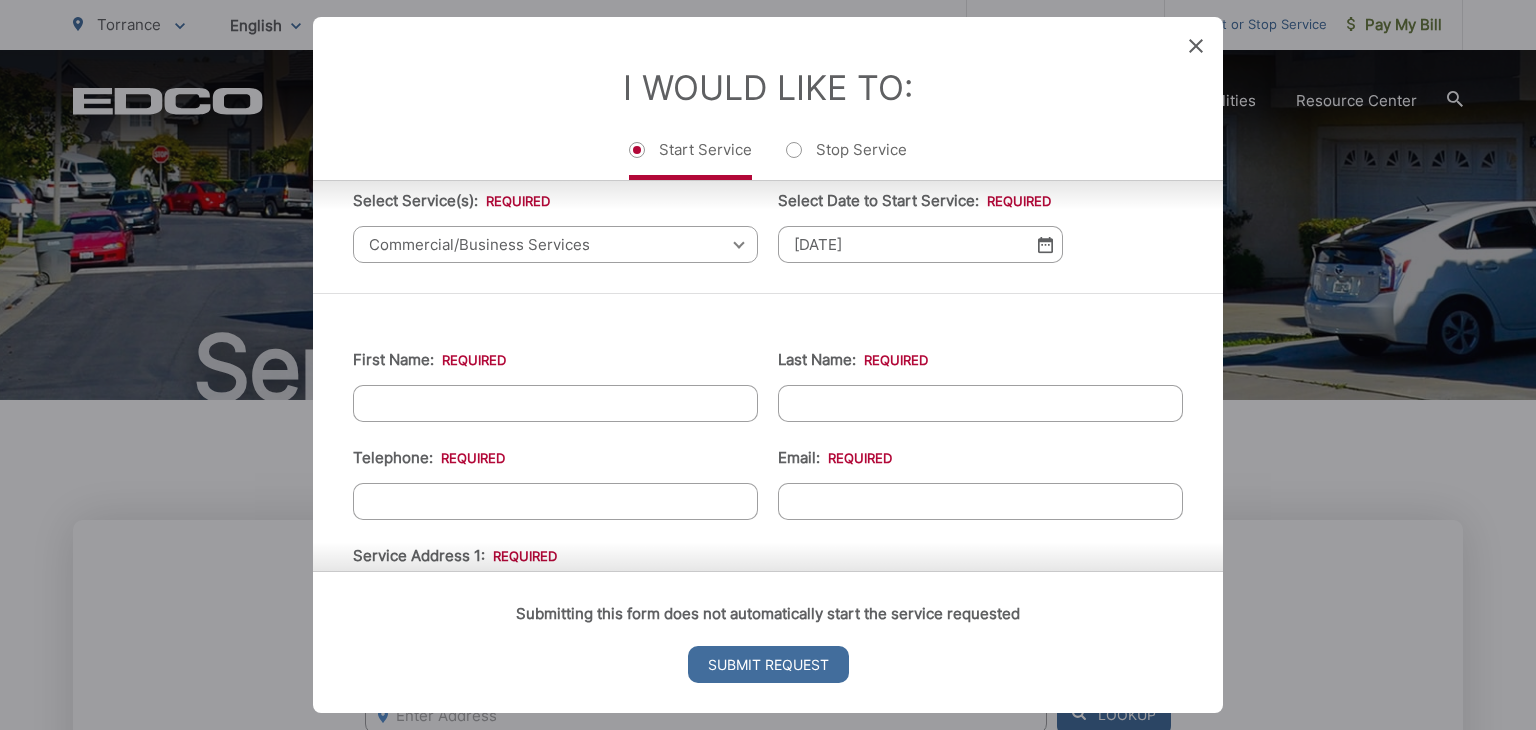 scroll, scrollTop: 171, scrollLeft: 0, axis: vertical 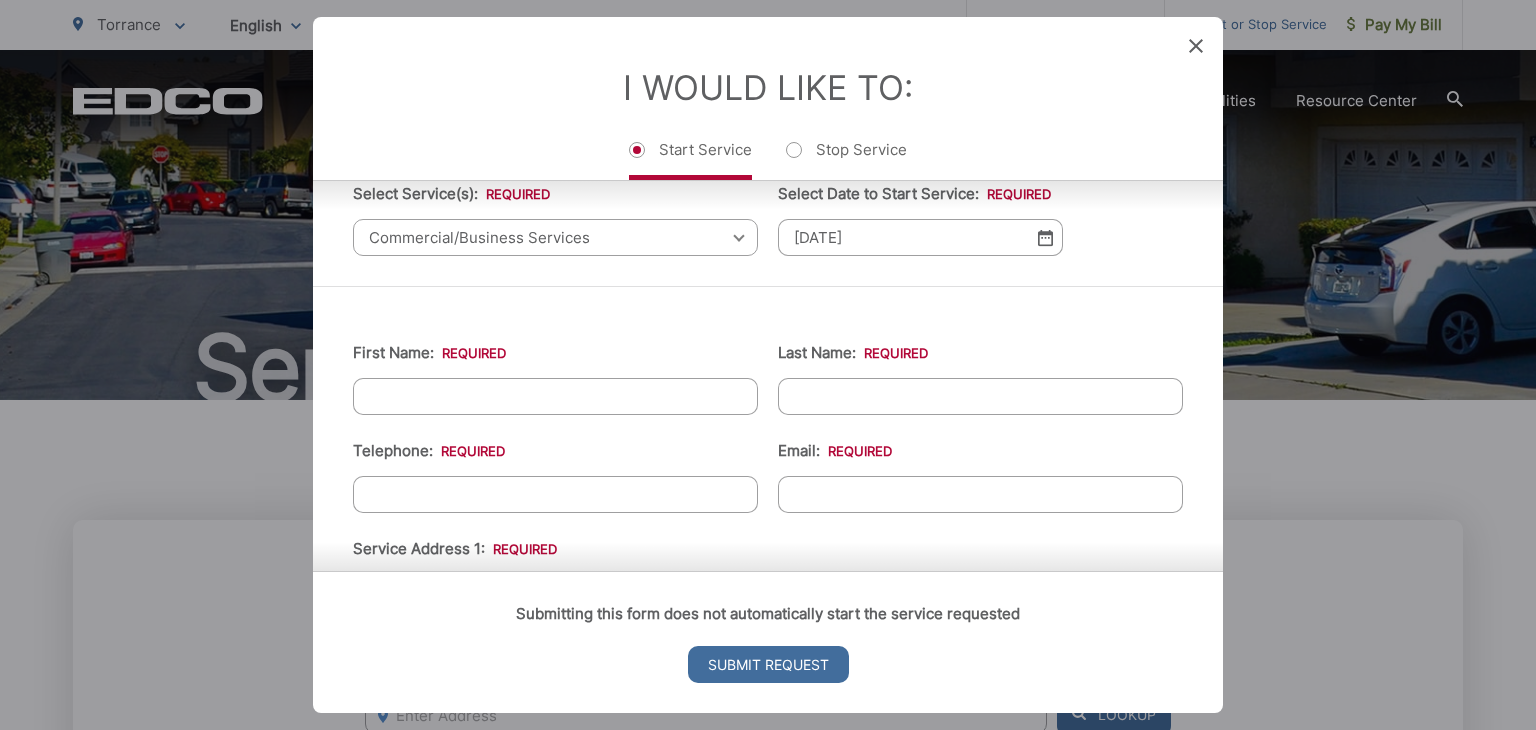 click on "First Name: *" at bounding box center (555, 396) 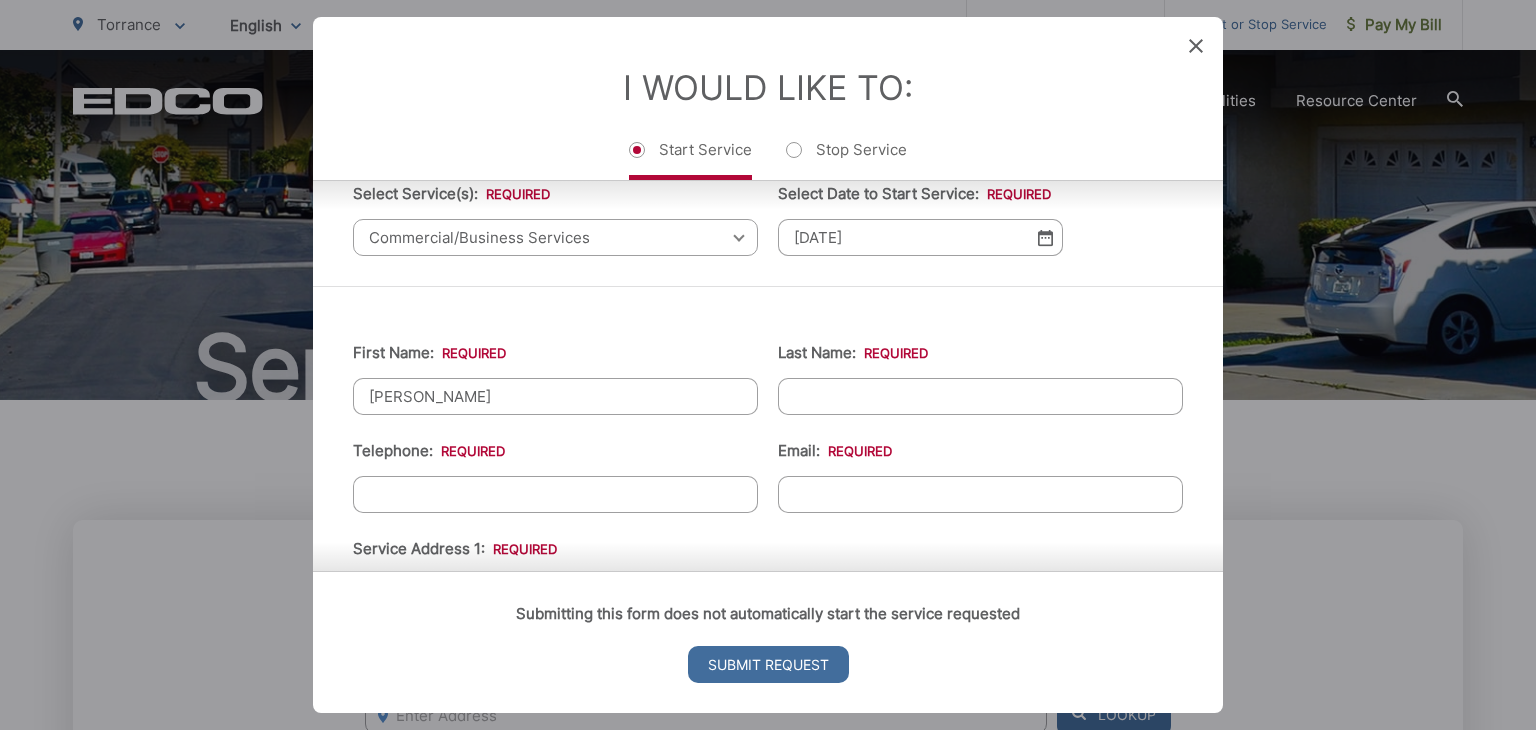 type on "Waleed" 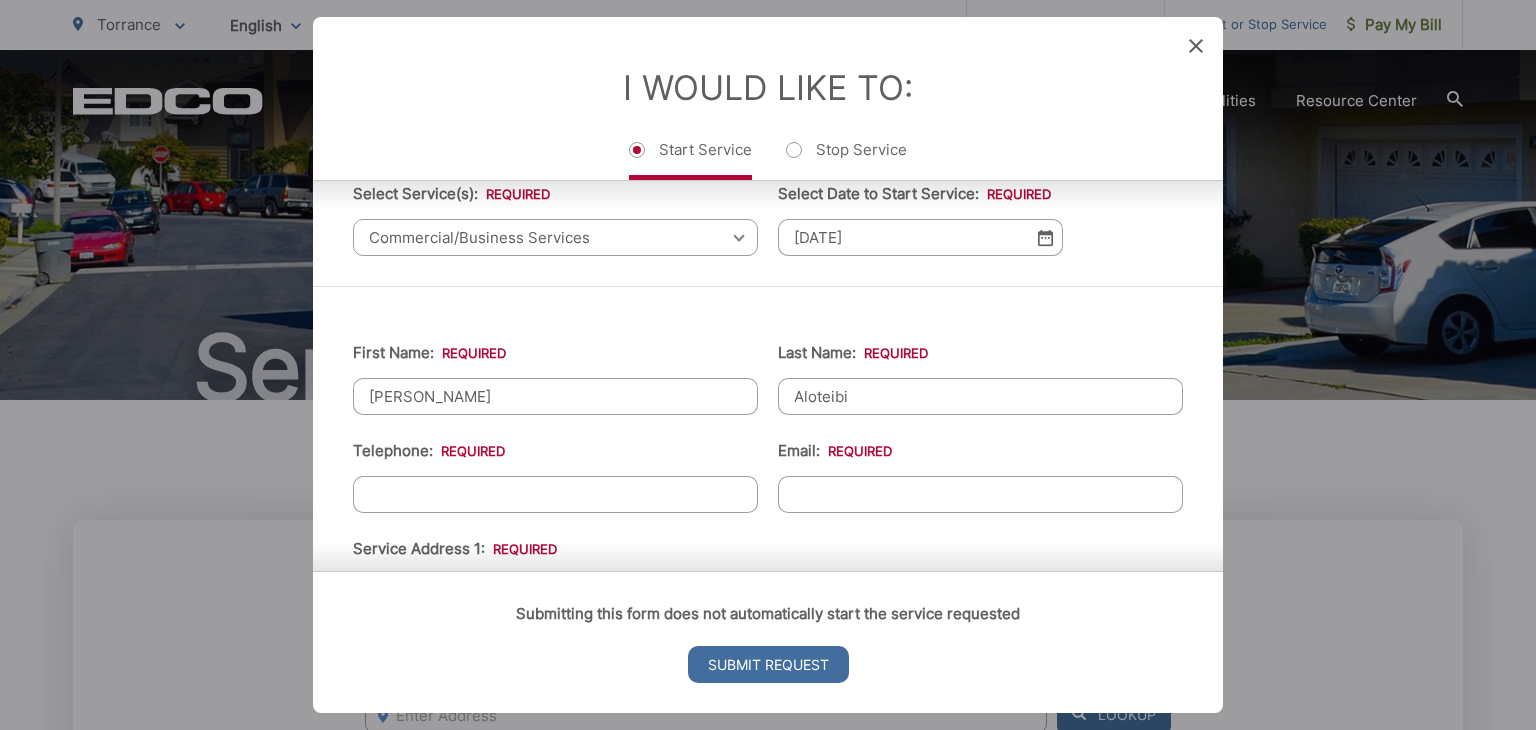 type on "Aloteibi" 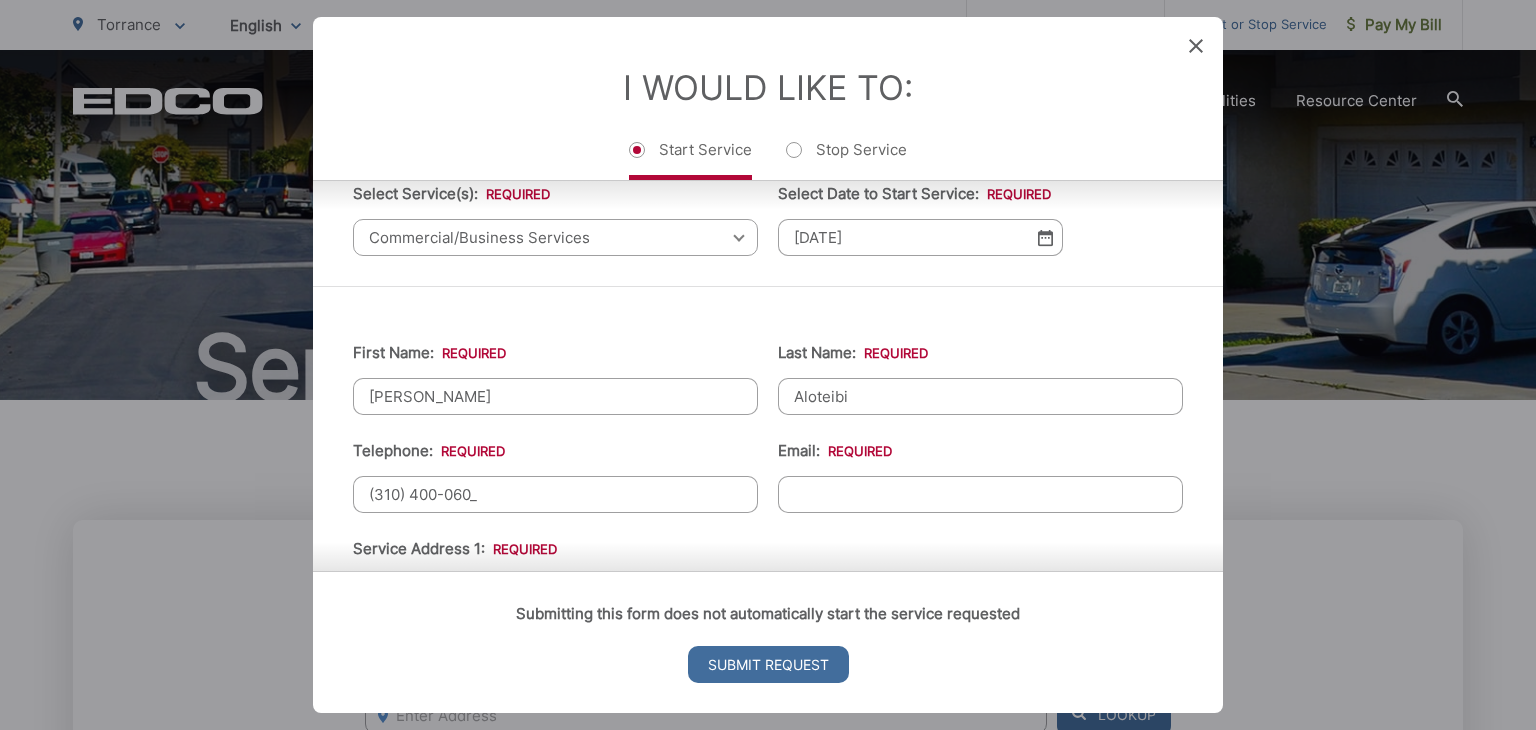 type on "(310) 400-0601" 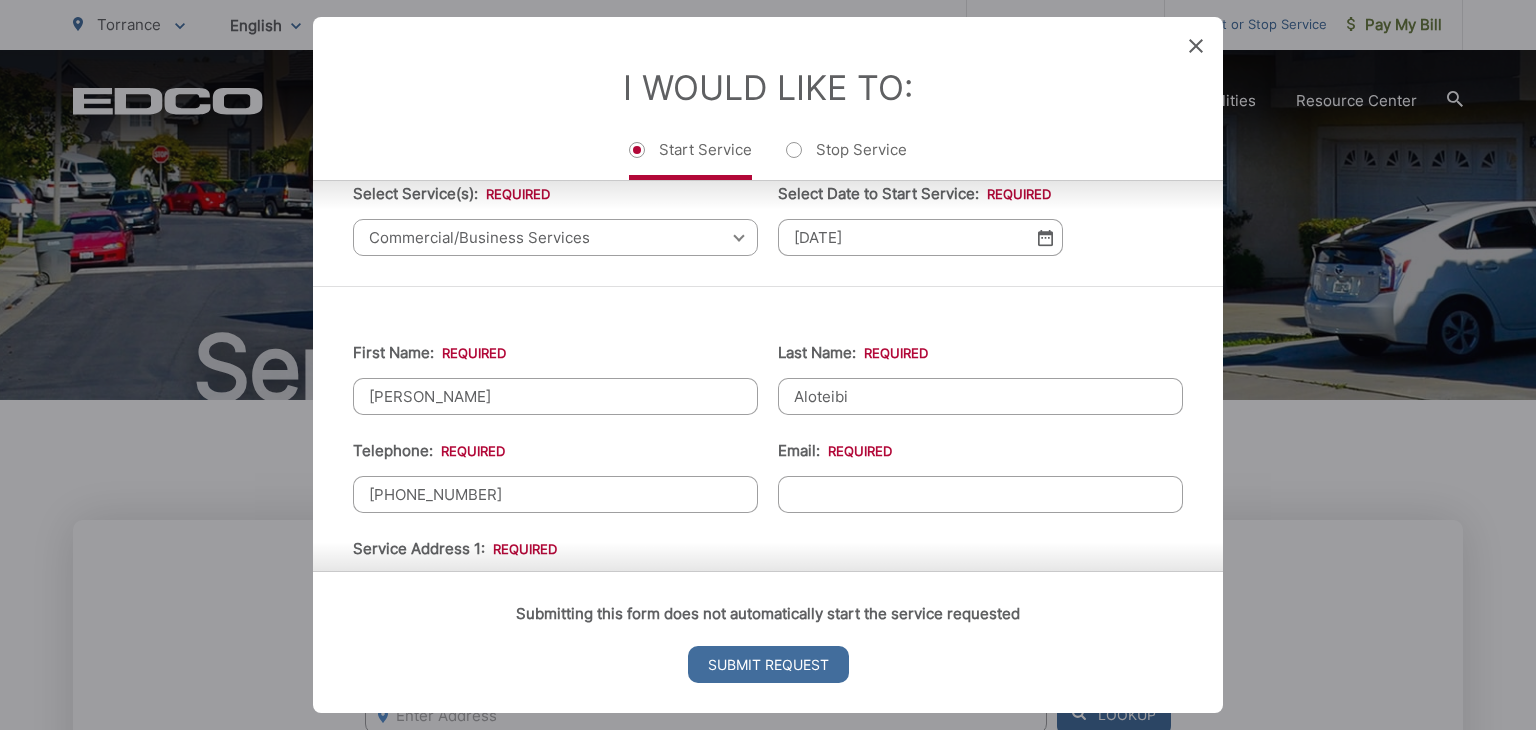 paste on "23950 Madison" 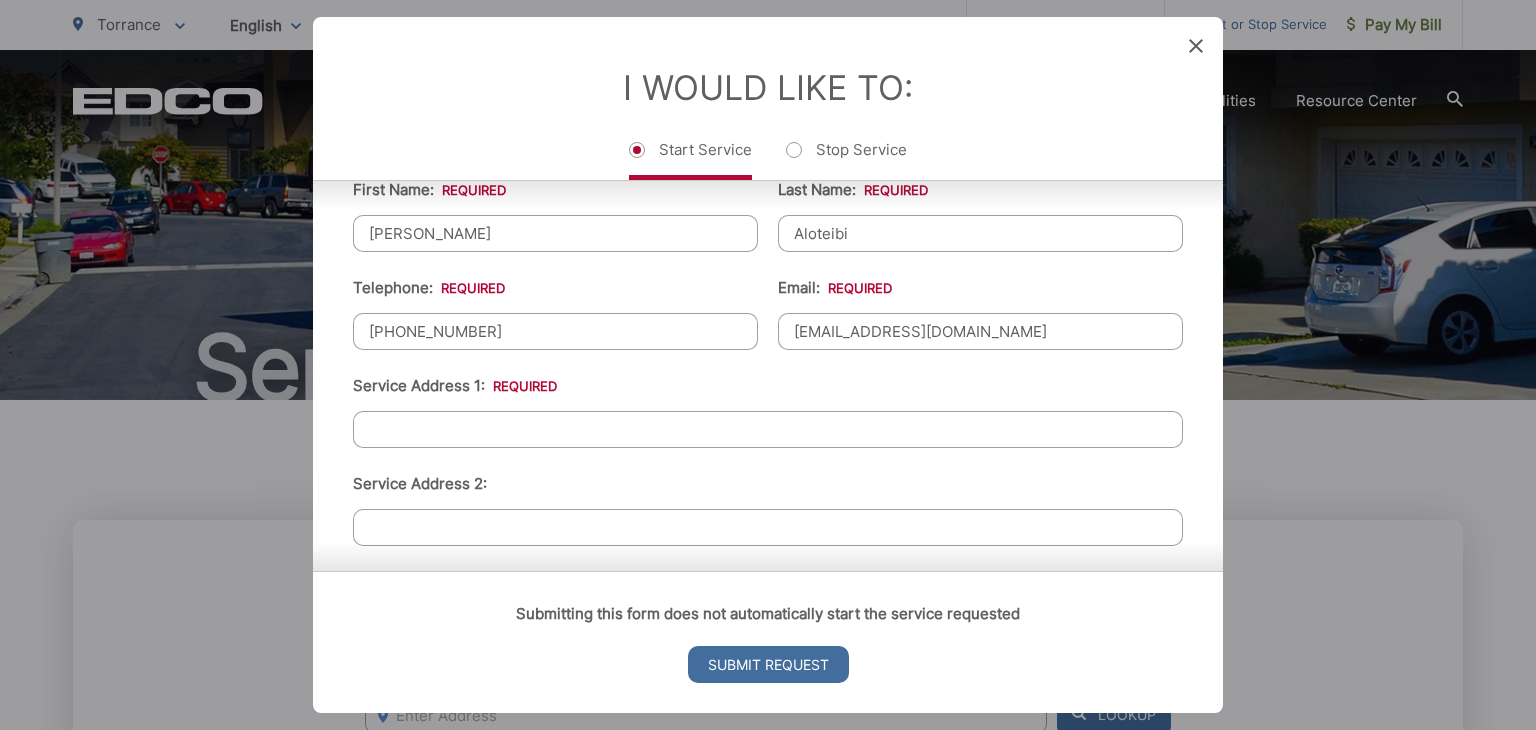 scroll, scrollTop: 387, scrollLeft: 0, axis: vertical 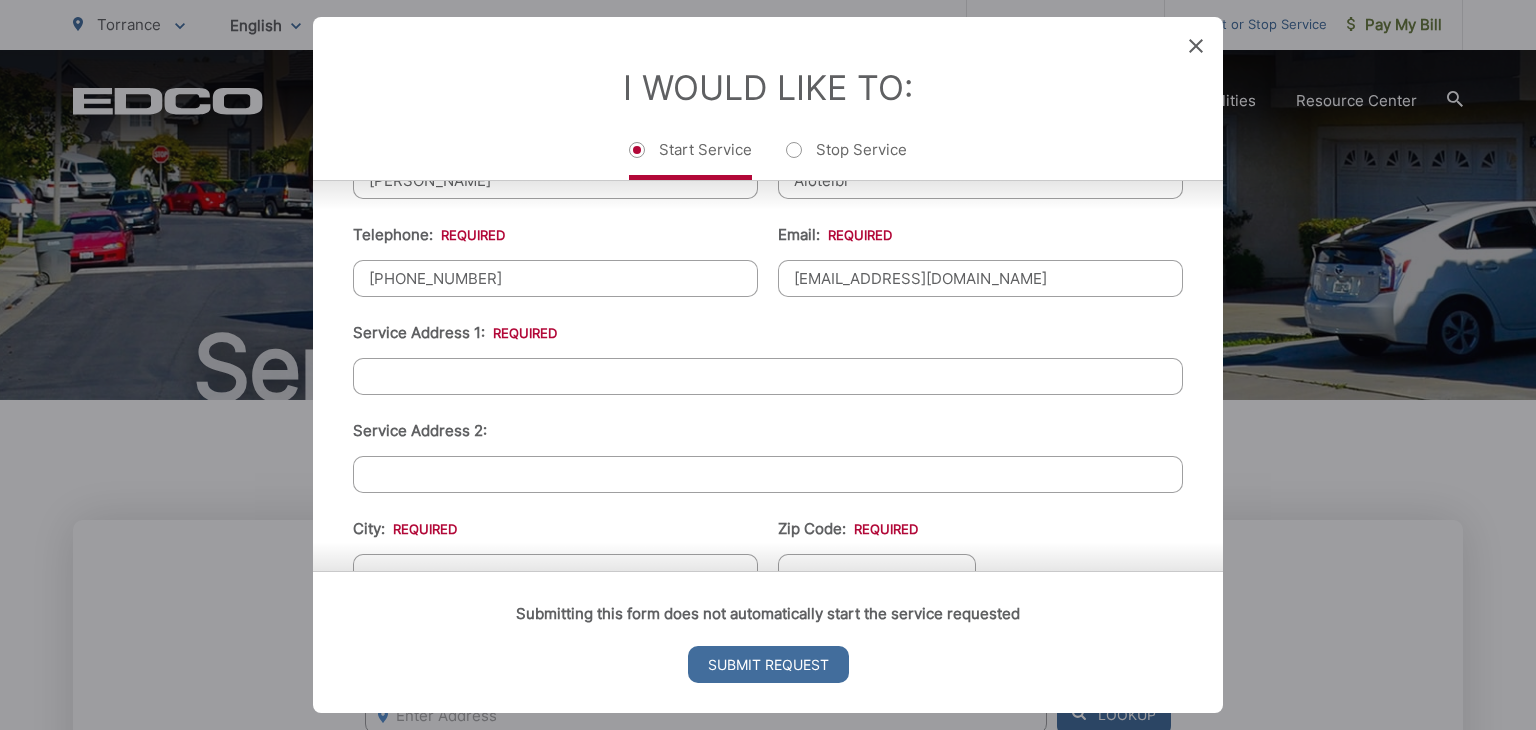 type on "Accounting@officialvgod.com" 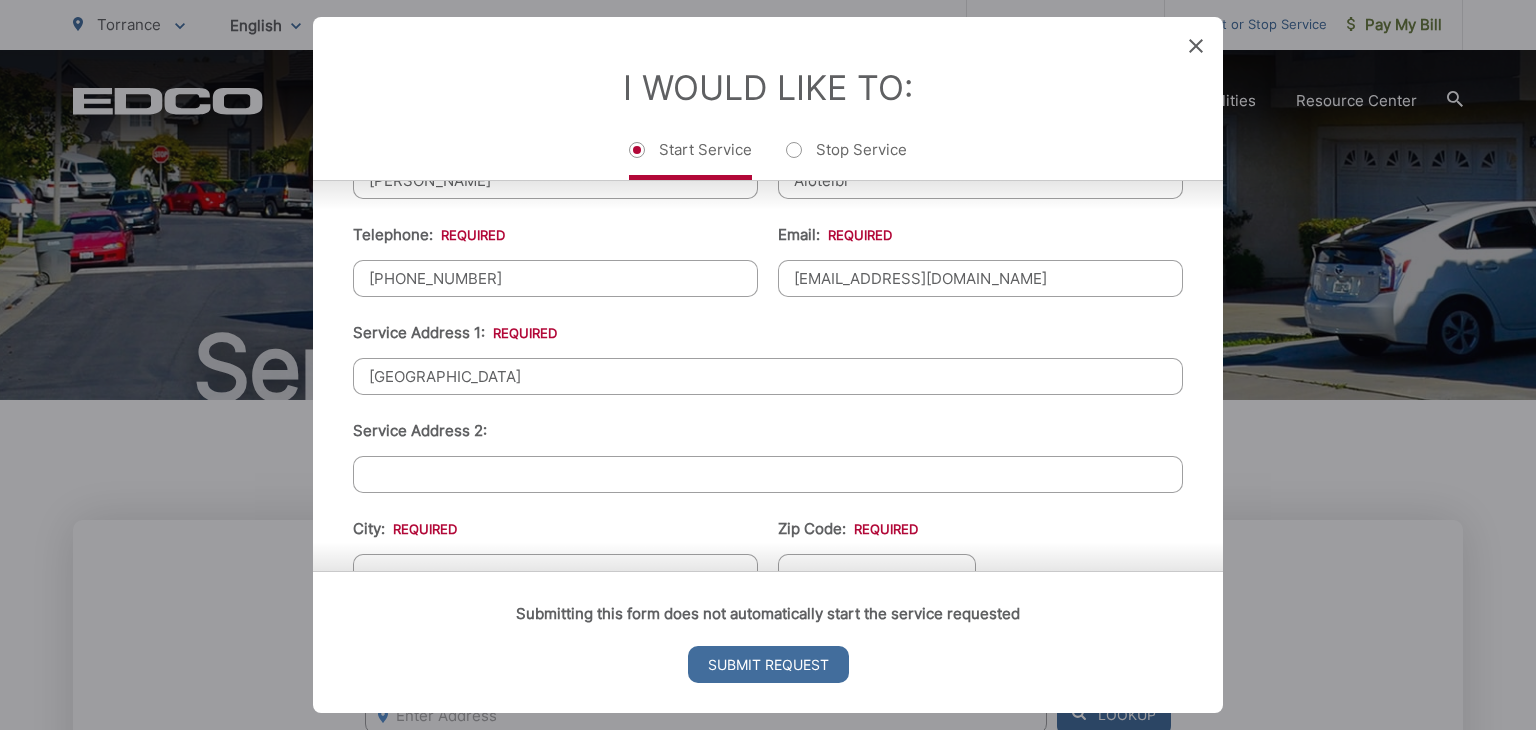 click on "Service Address 2:" at bounding box center [768, 474] 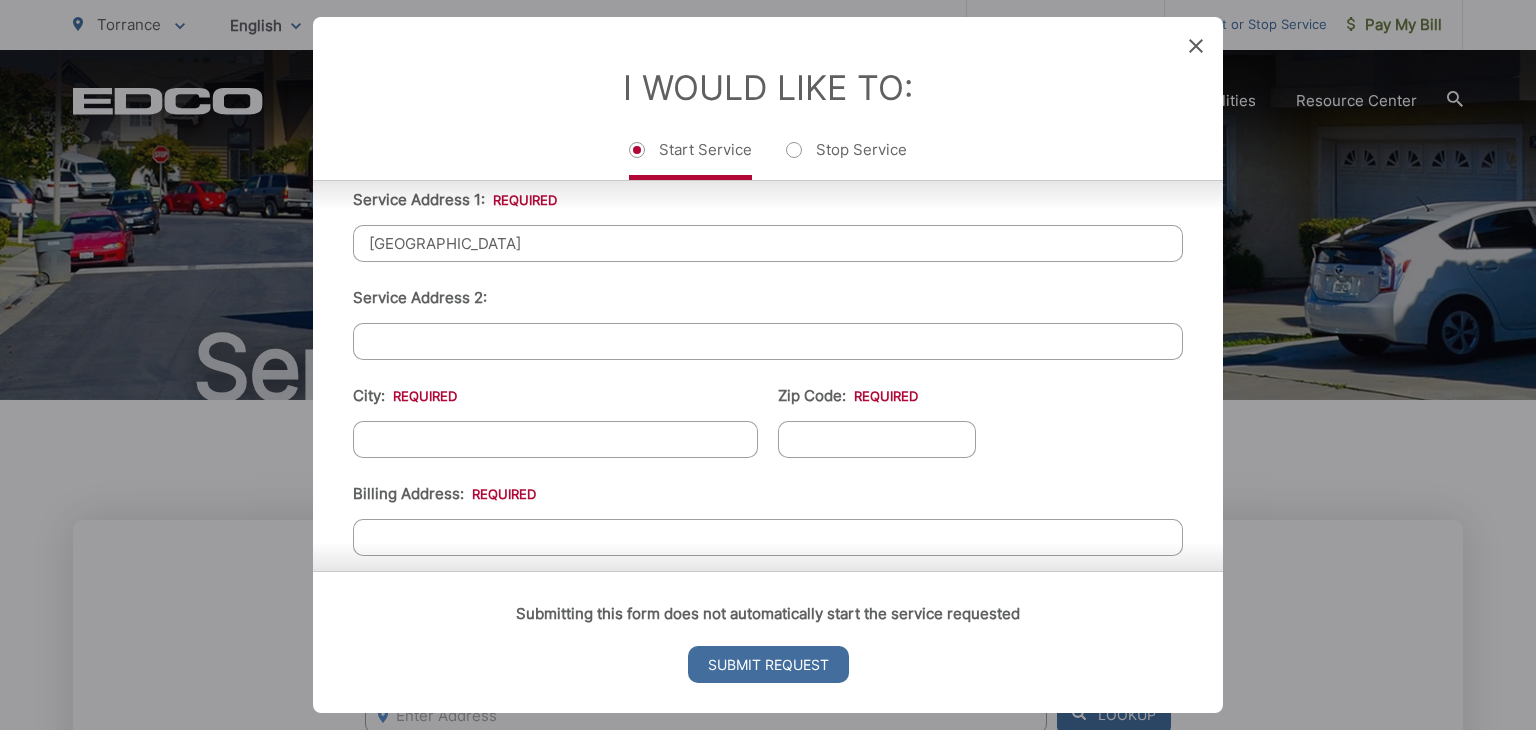 click on "City: *" at bounding box center (555, 439) 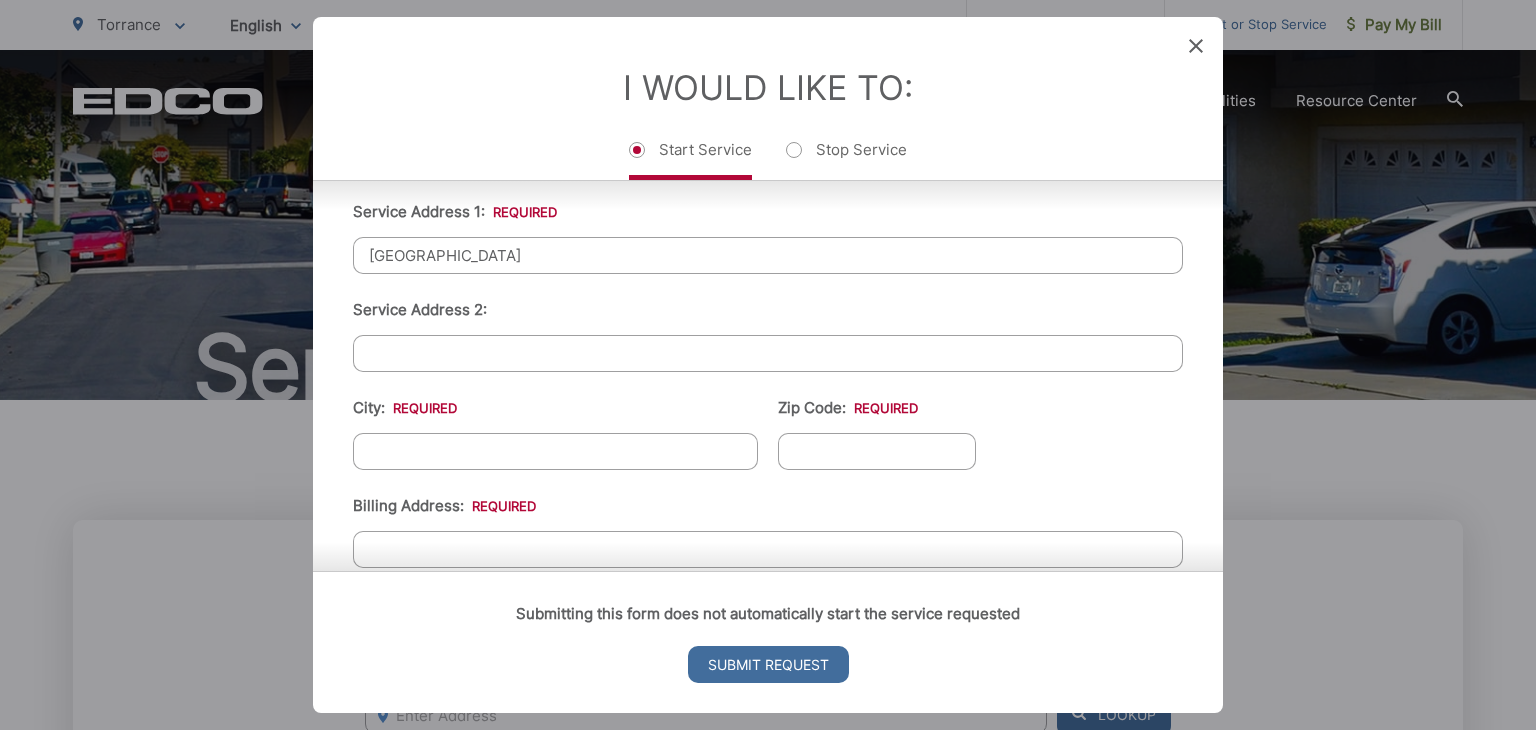 drag, startPoint x: 486, startPoint y: 250, endPoint x: 692, endPoint y: 262, distance: 206.34921 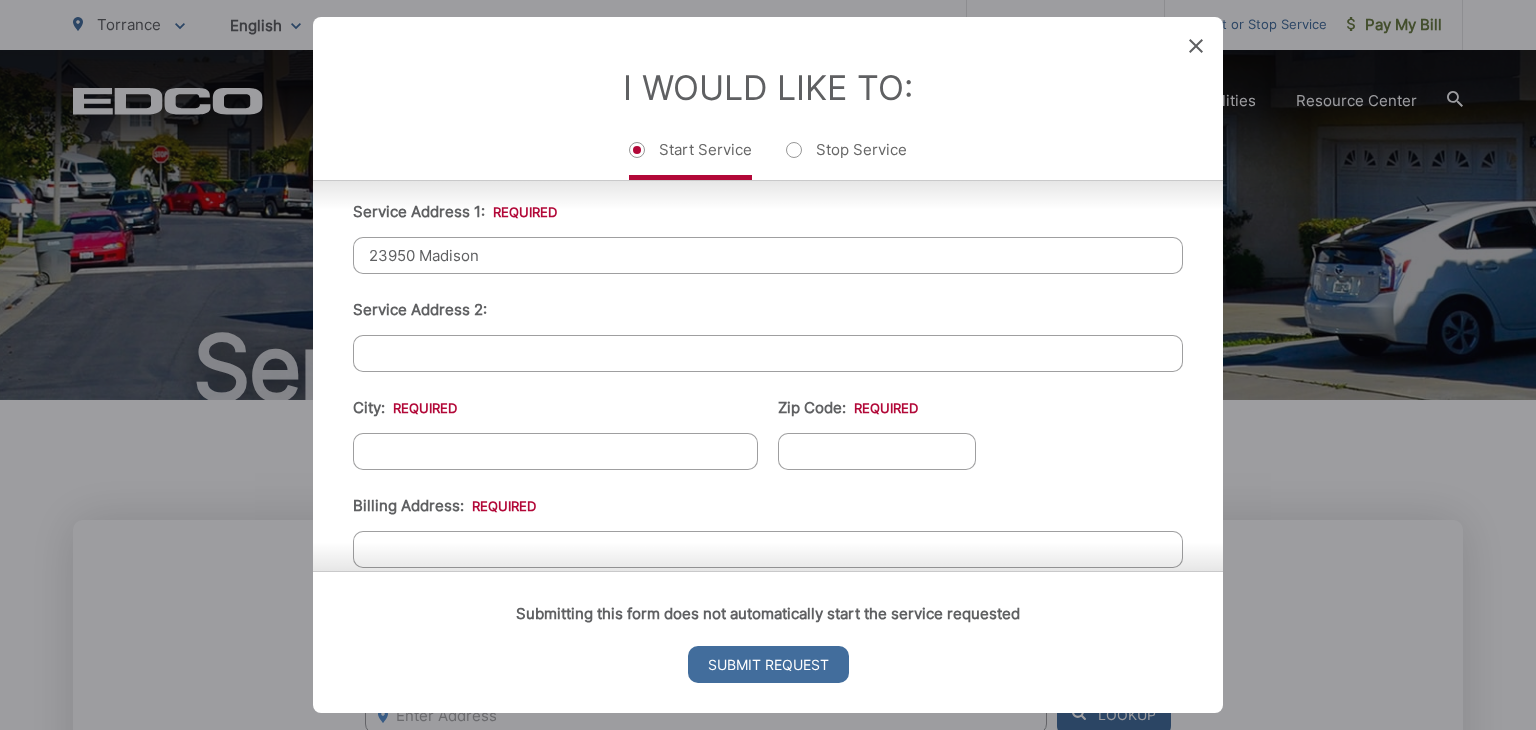 type on "23950 Madison" 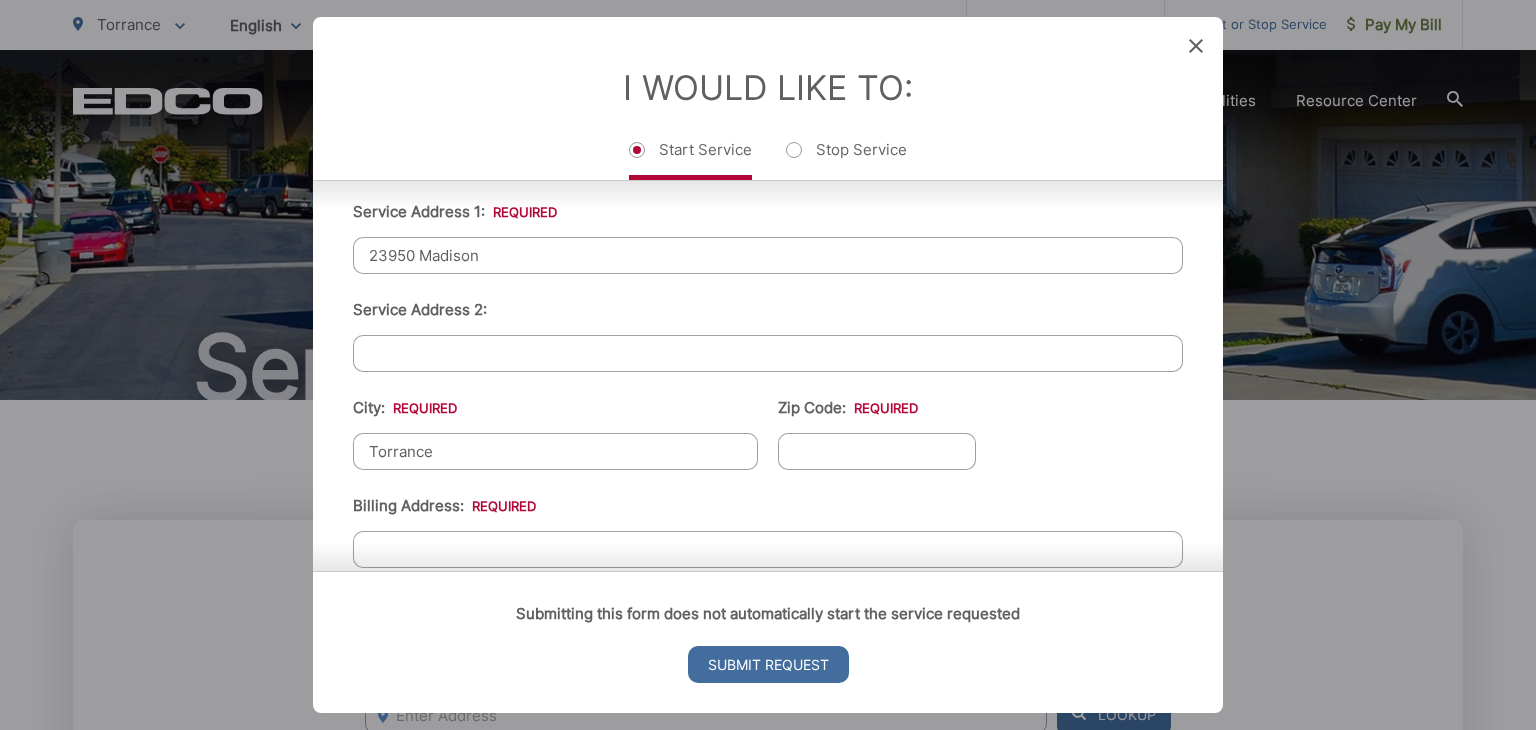 type on "Torrance" 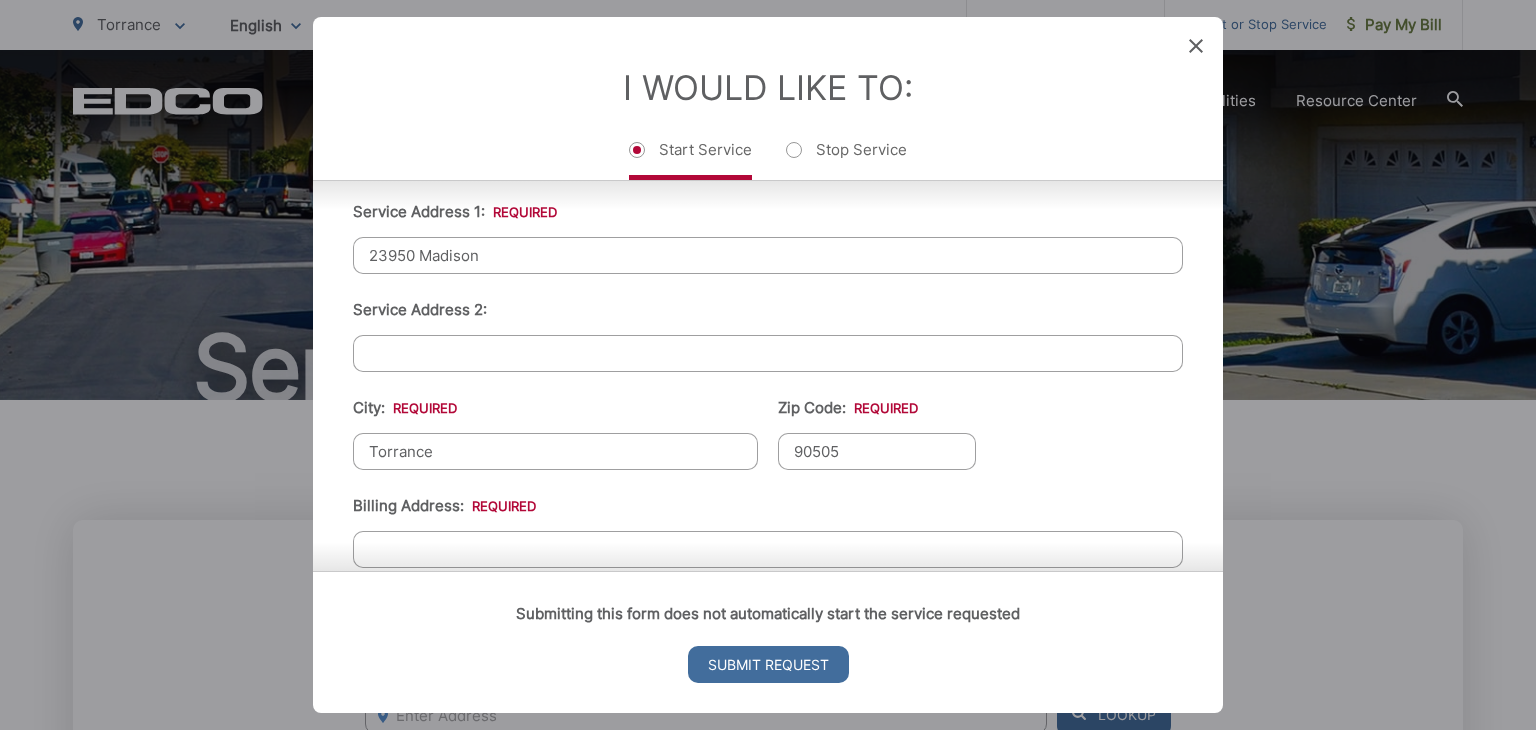 type on "90505" 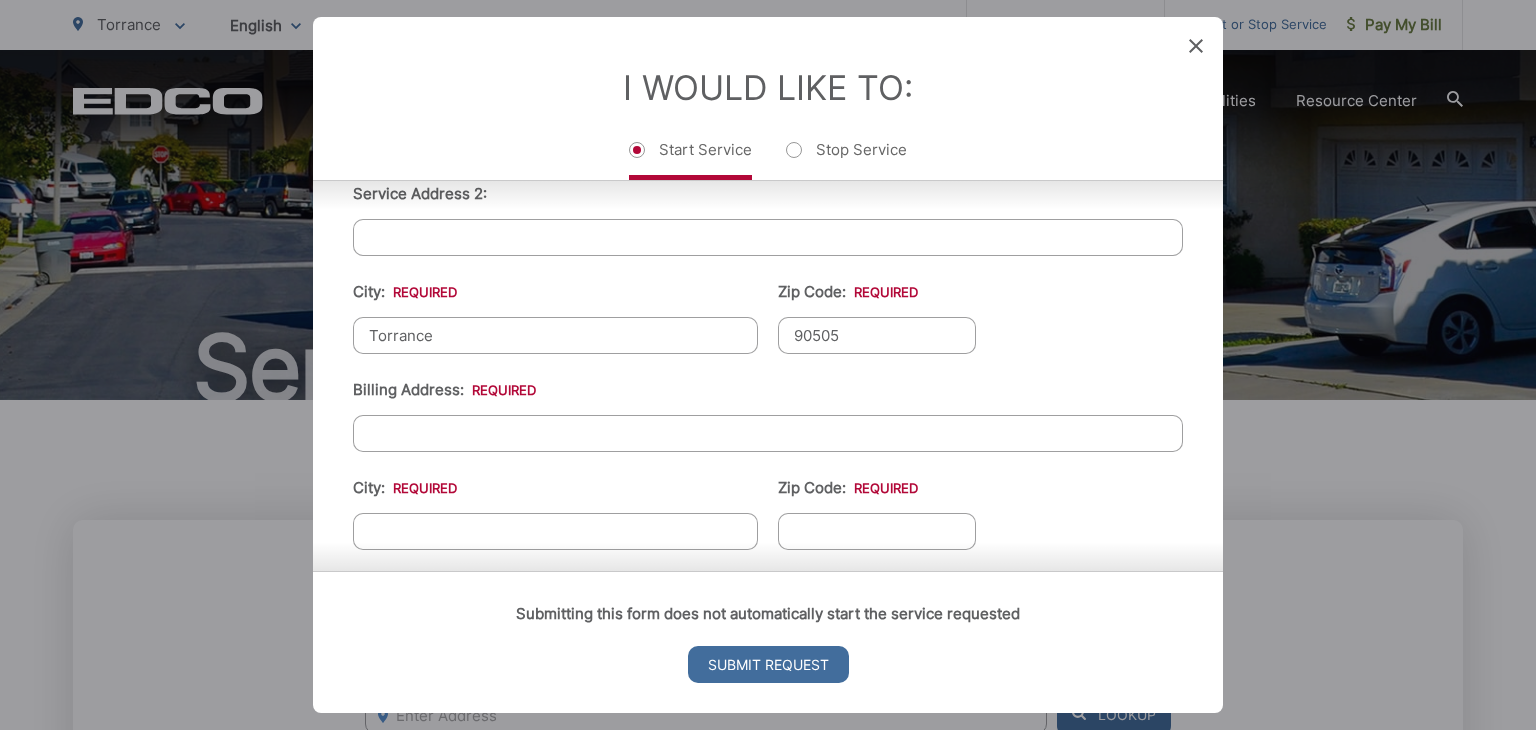 click on "Billing Address: *" at bounding box center (768, 433) 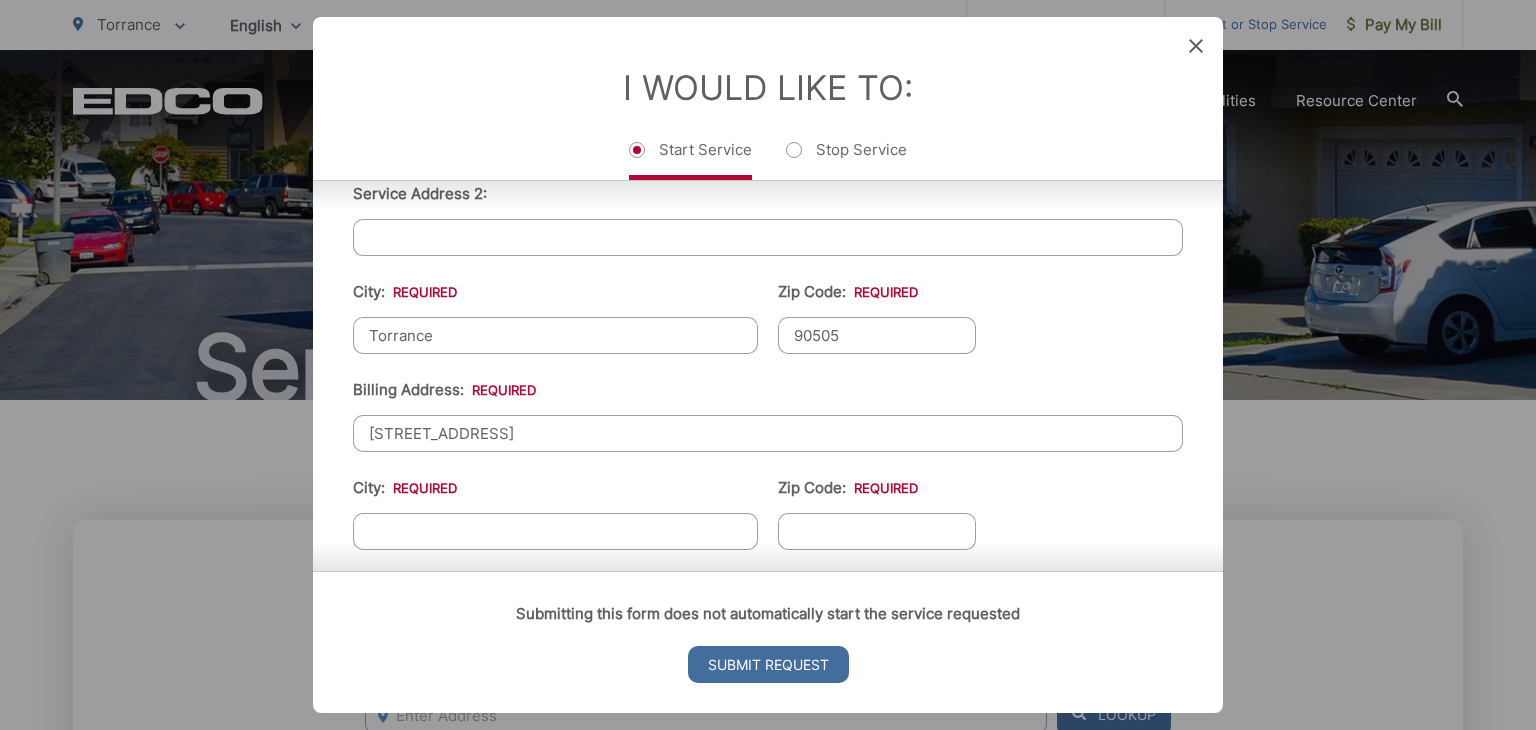 type on "1506 W 228th Street" 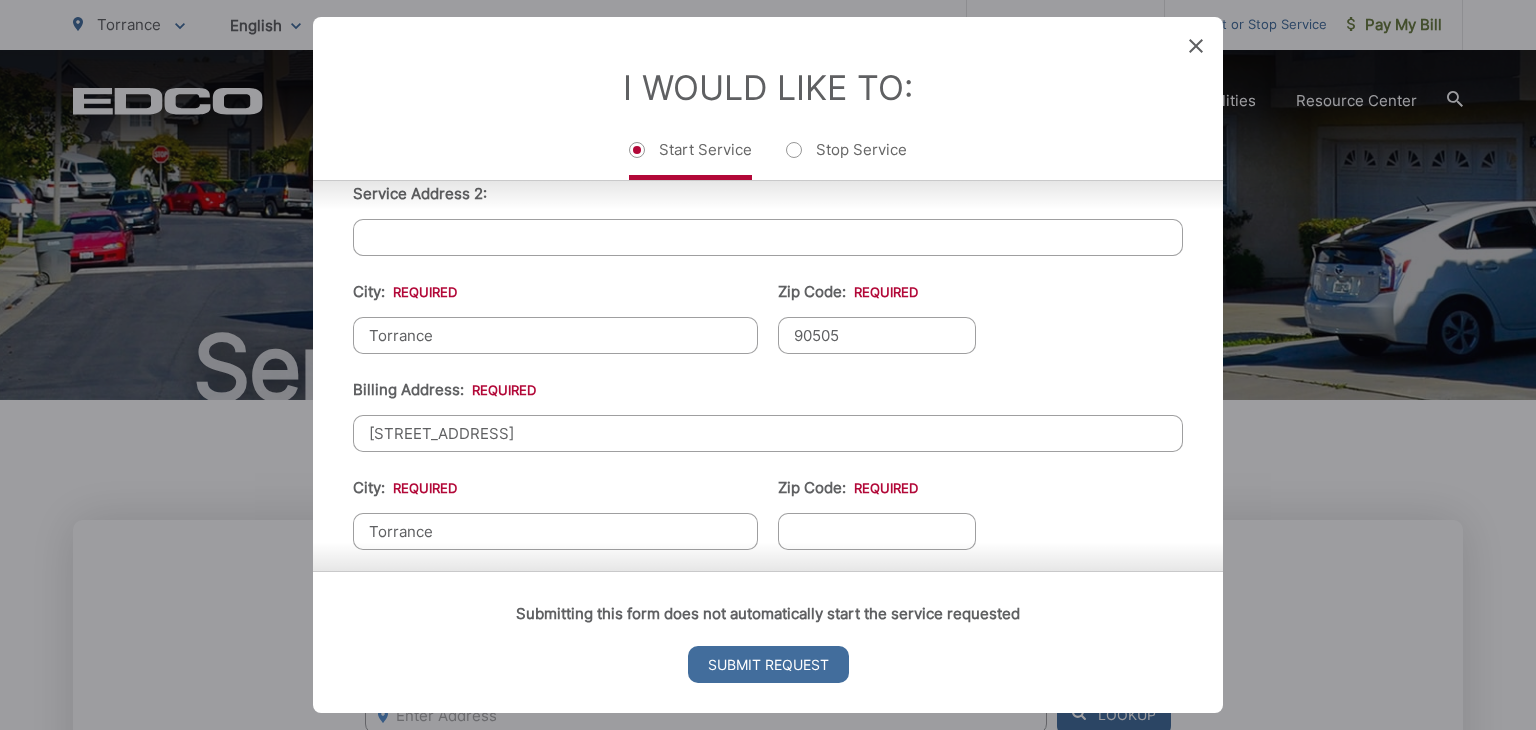 type on "Torrance" 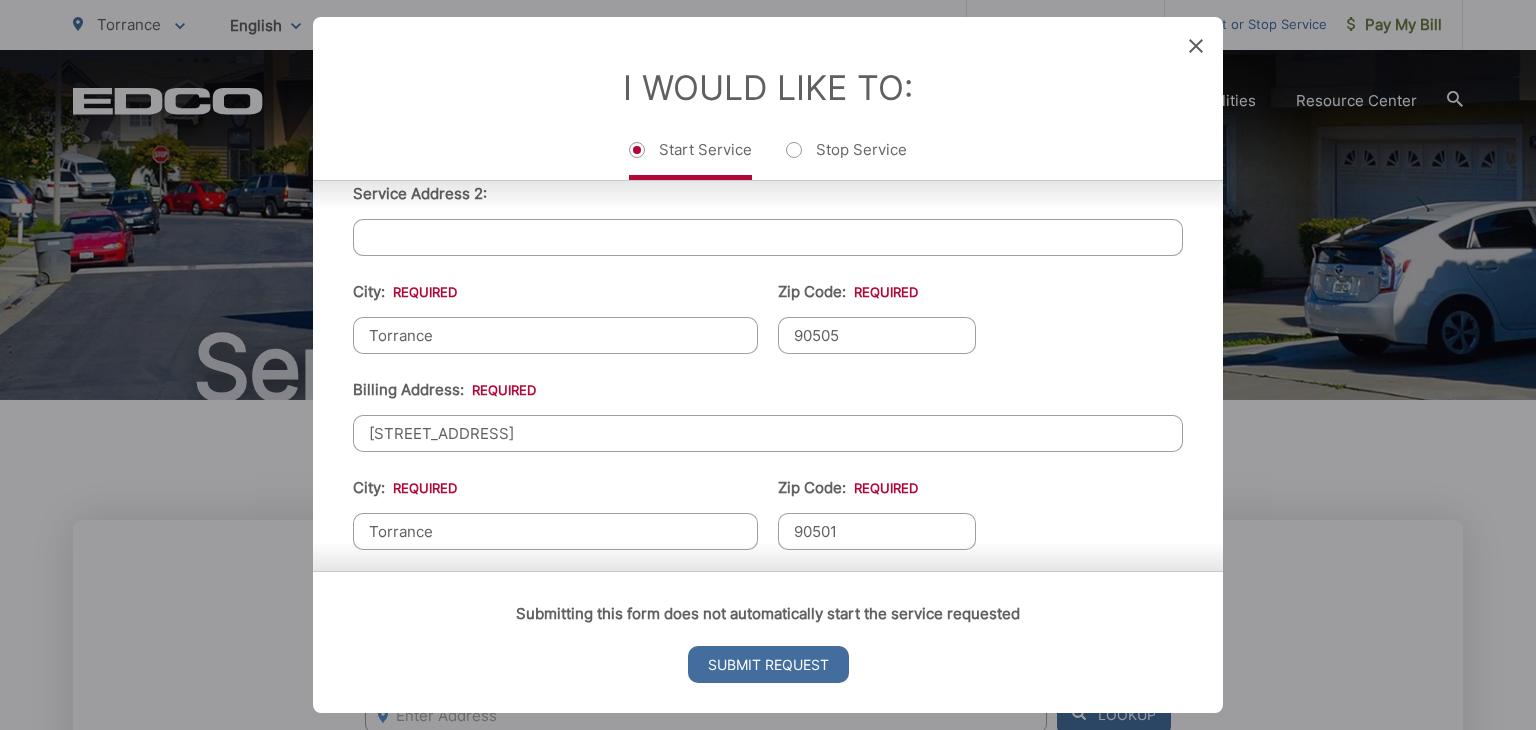 type on "90501" 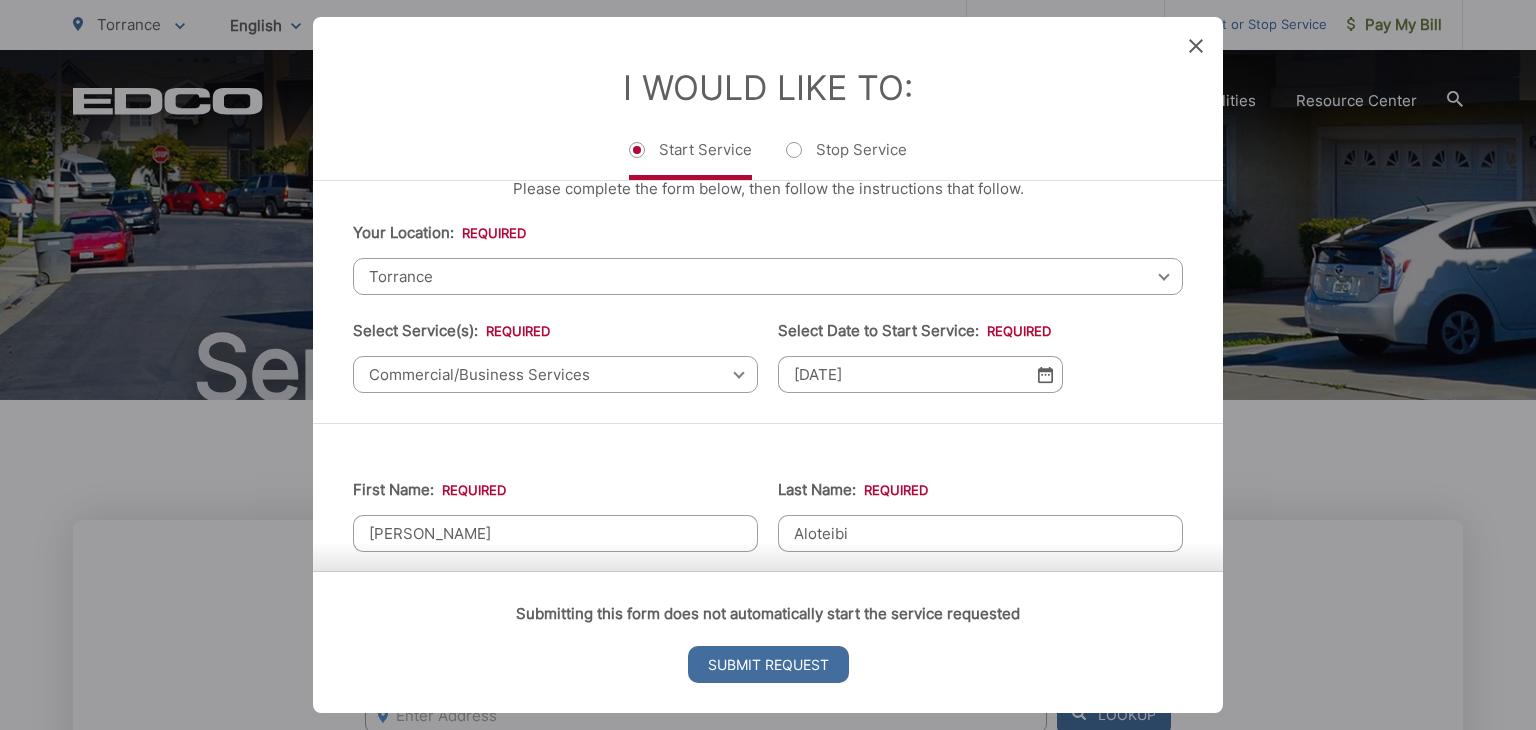 scroll, scrollTop: 0, scrollLeft: 0, axis: both 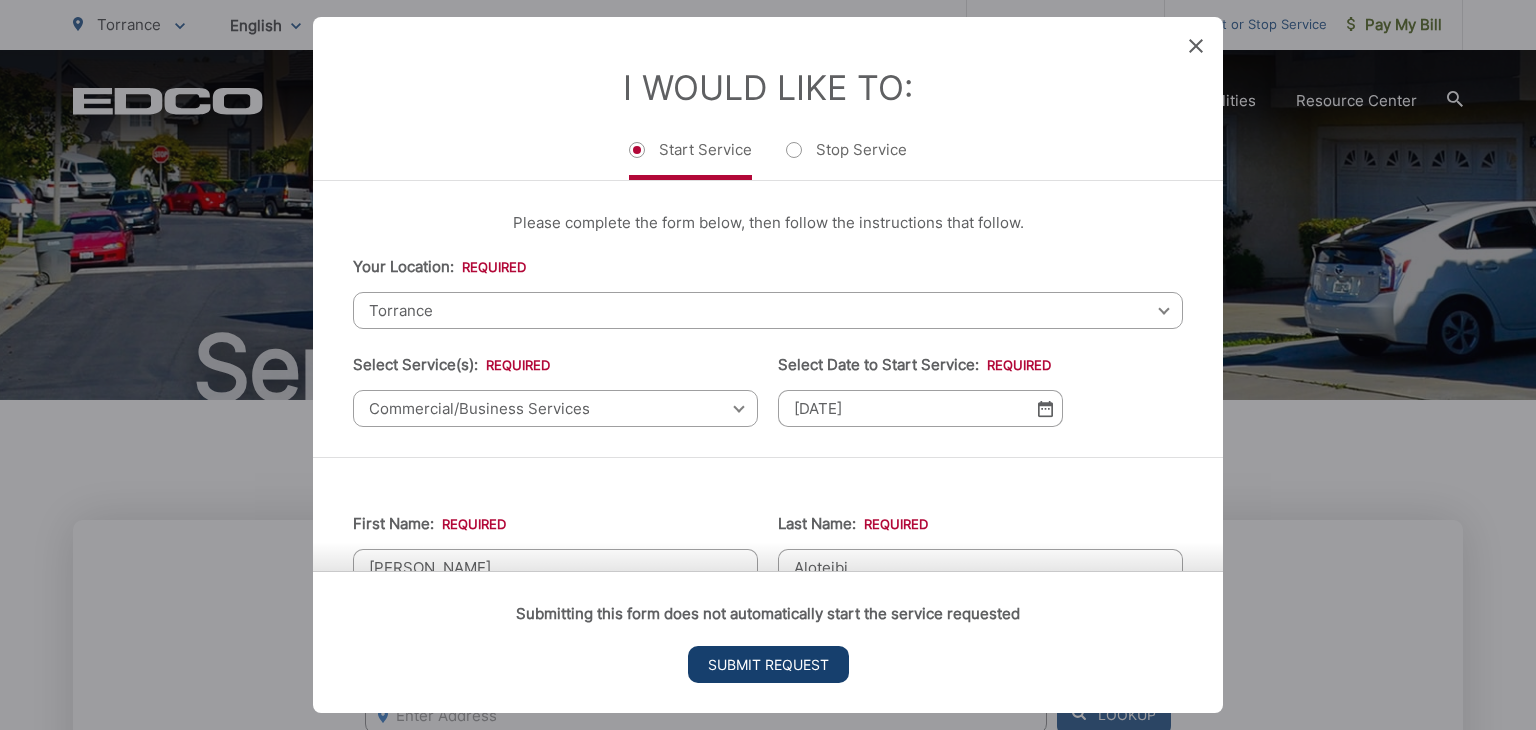 click on "Submit Request" at bounding box center (768, 664) 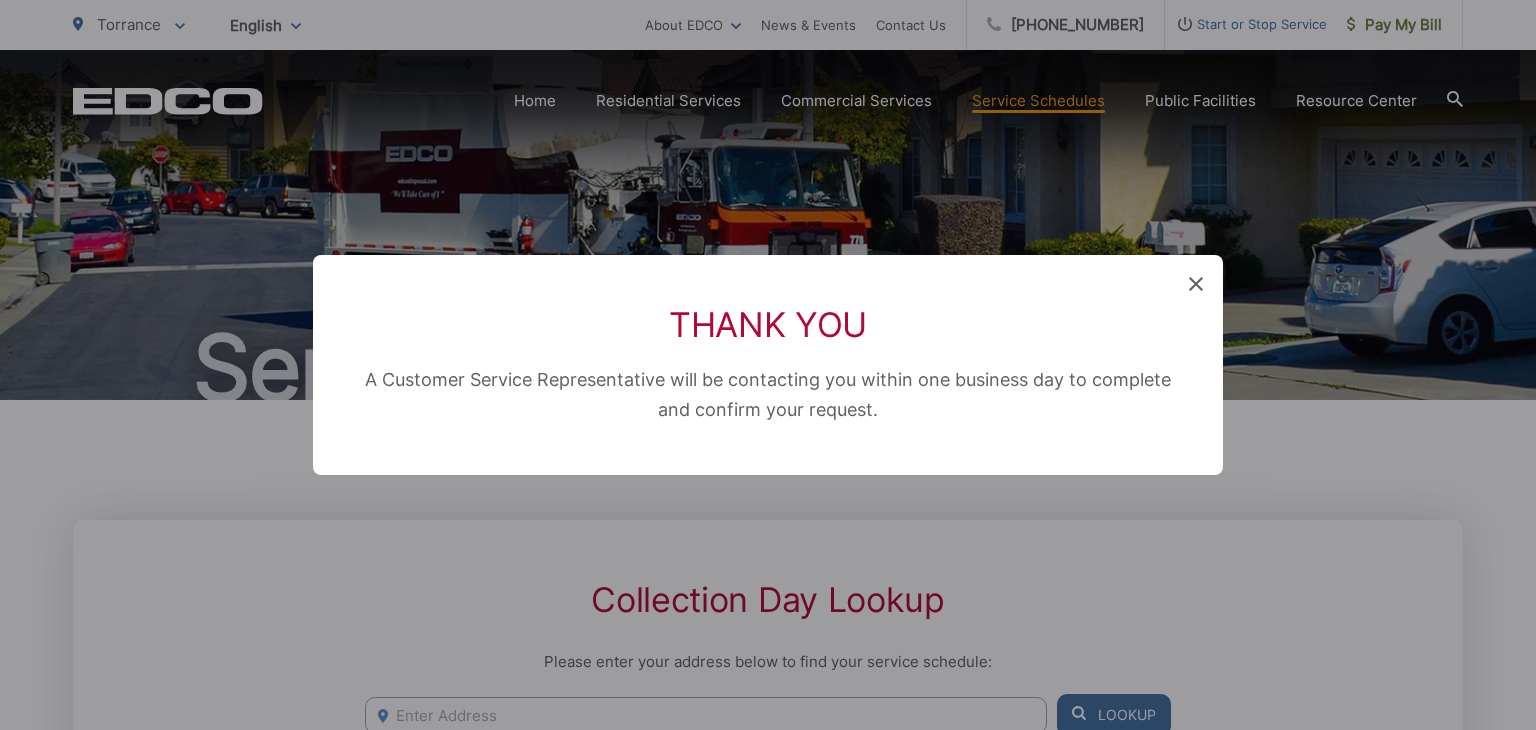 scroll, scrollTop: 155, scrollLeft: 0, axis: vertical 